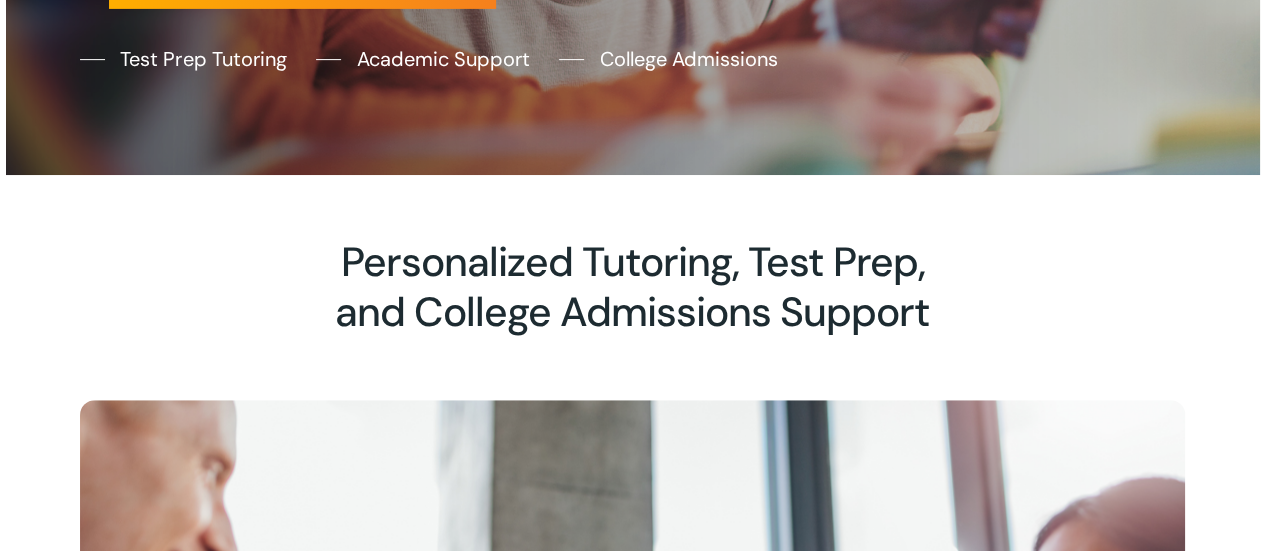 scroll, scrollTop: 0, scrollLeft: 0, axis: both 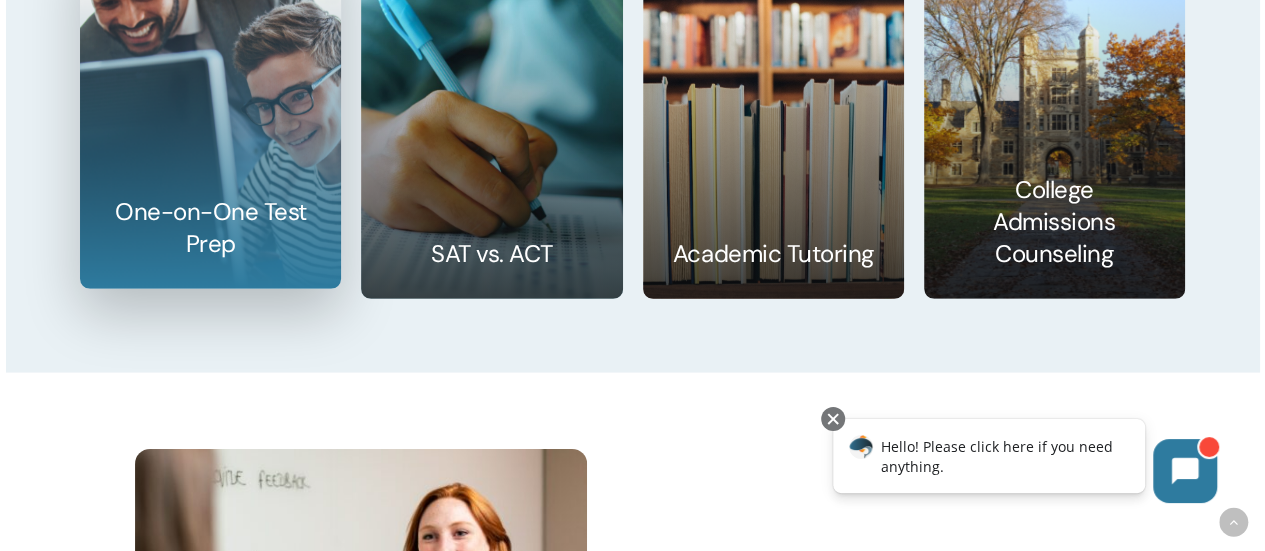 click at bounding box center (210, 114) 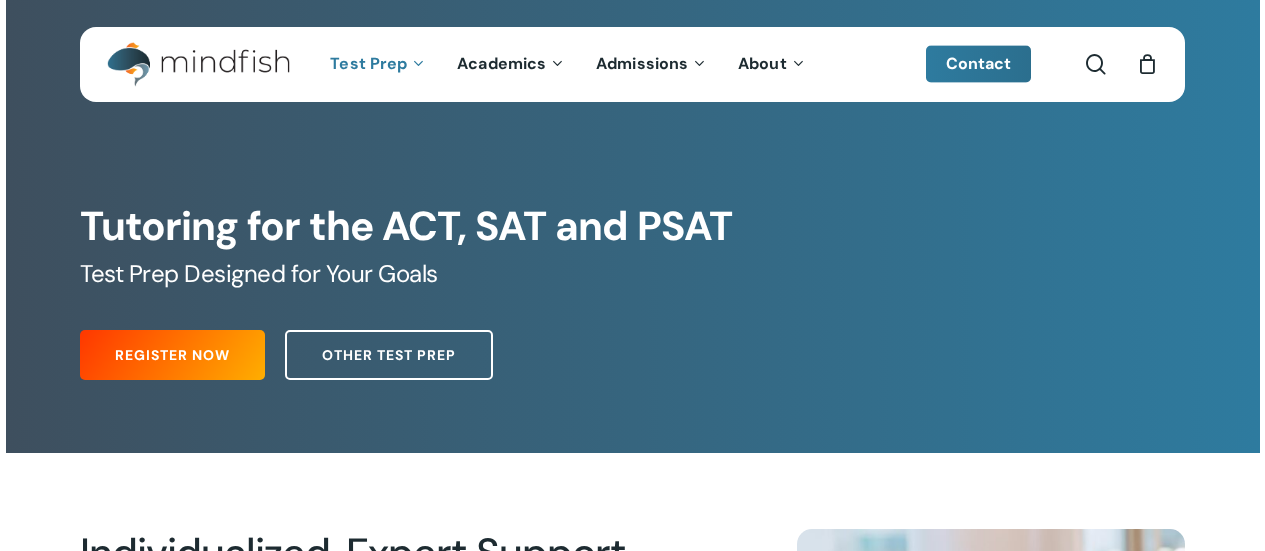 scroll, scrollTop: 0, scrollLeft: 0, axis: both 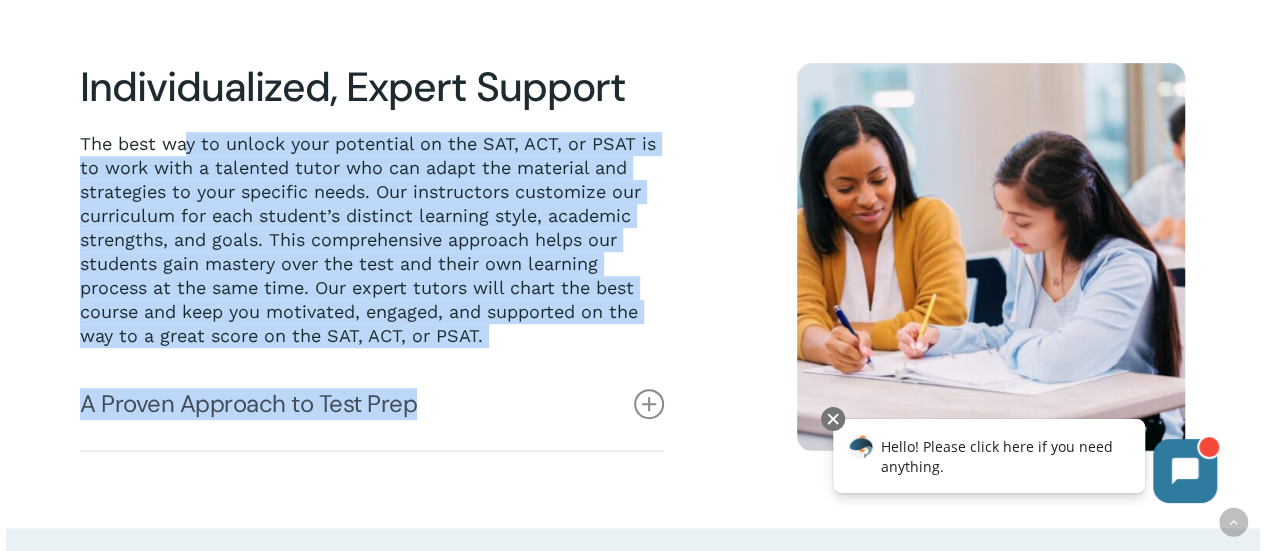 drag, startPoint x: 185, startPoint y: 143, endPoint x: 476, endPoint y: 355, distance: 360.03473 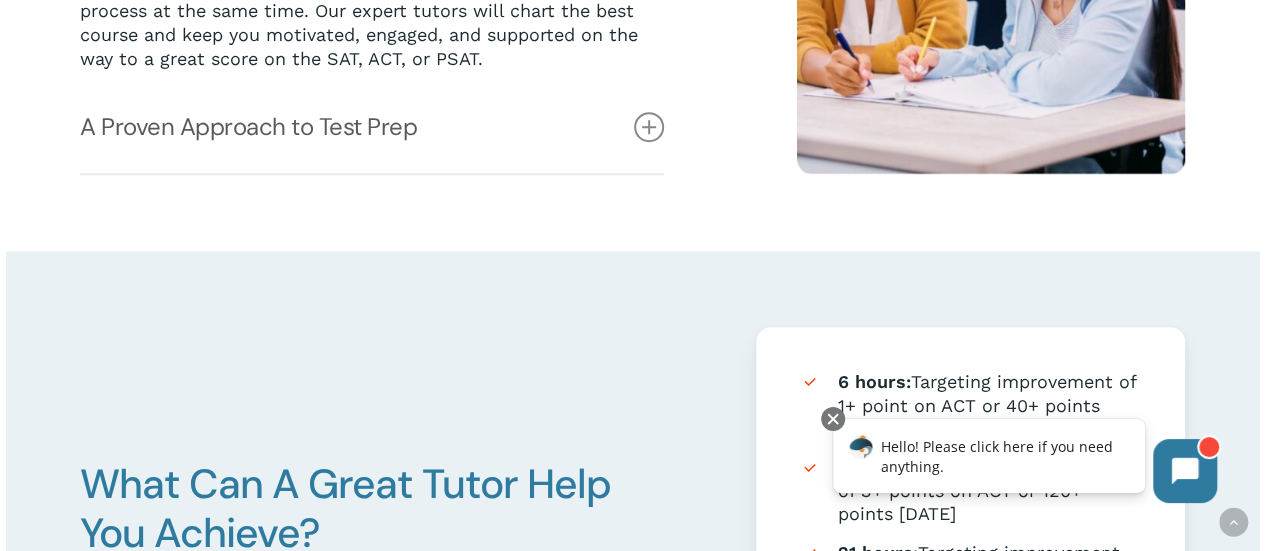 scroll, scrollTop: 744, scrollLeft: 0, axis: vertical 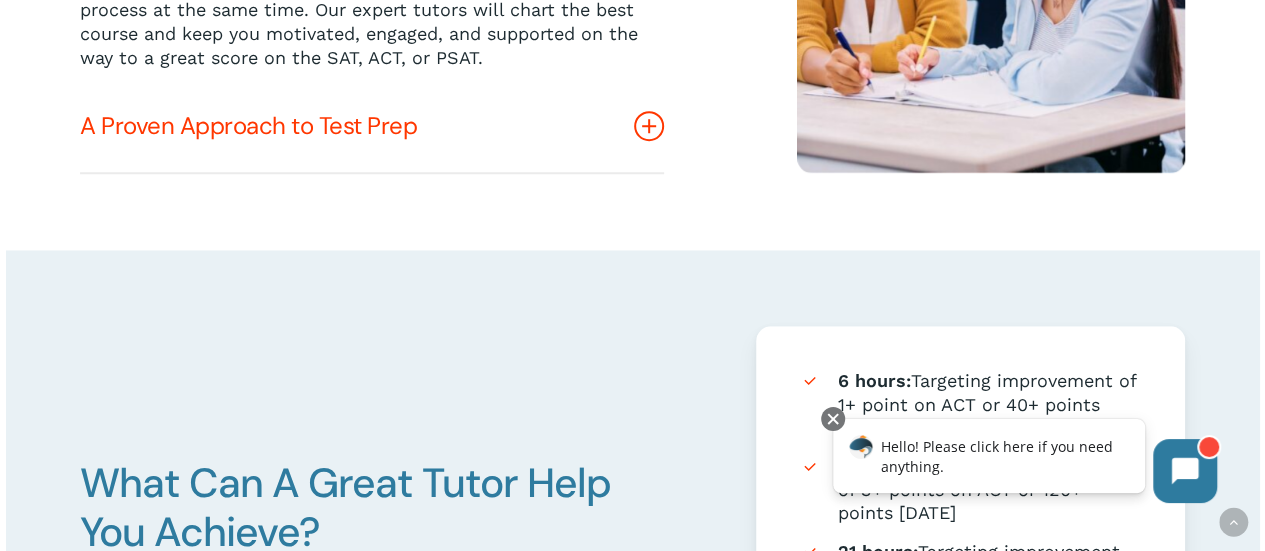 click at bounding box center [649, 126] 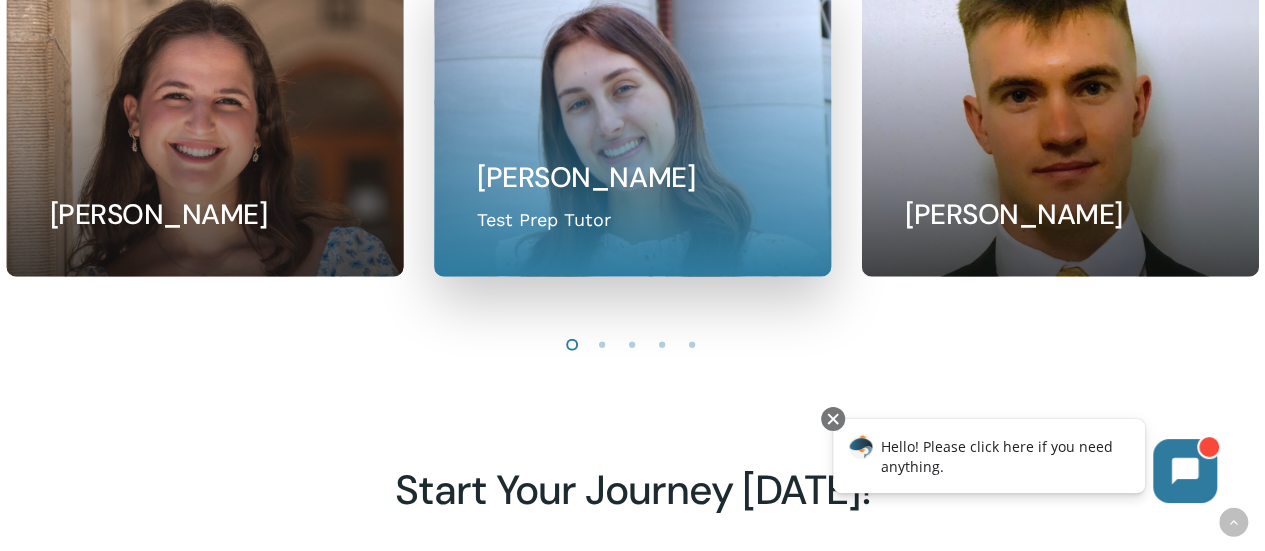 scroll, scrollTop: 2174, scrollLeft: 0, axis: vertical 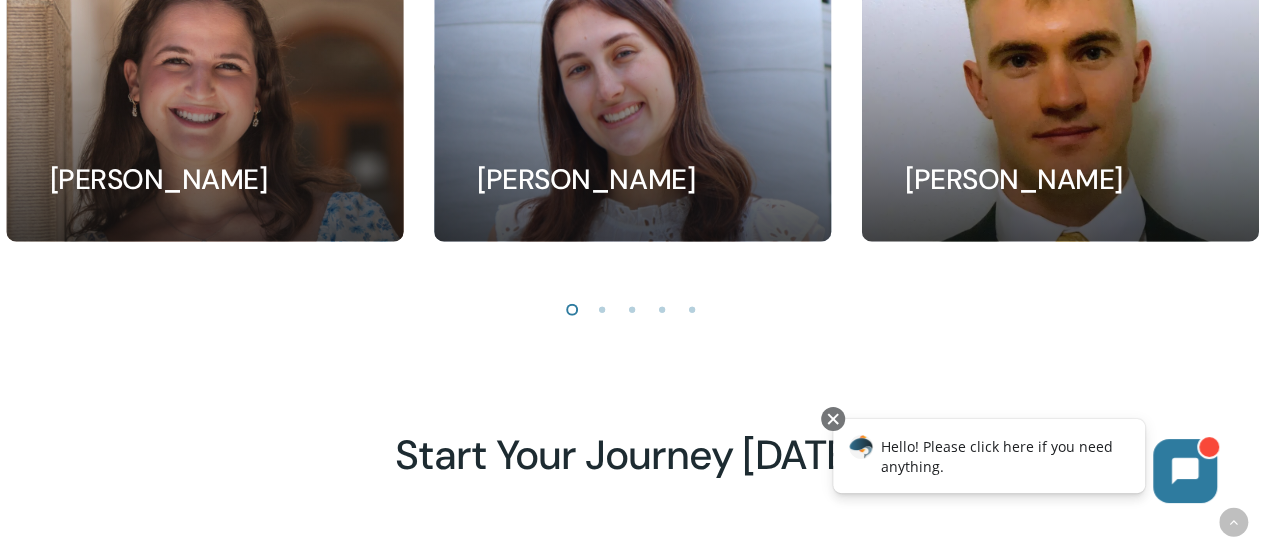 click at bounding box center (603, 309) 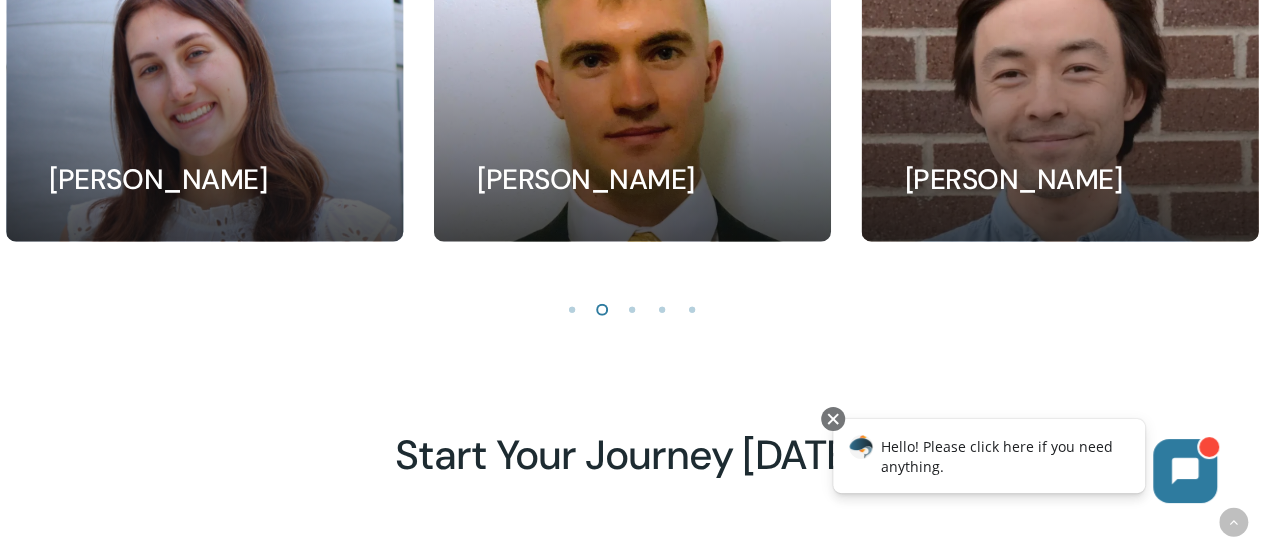 click at bounding box center [633, 309] 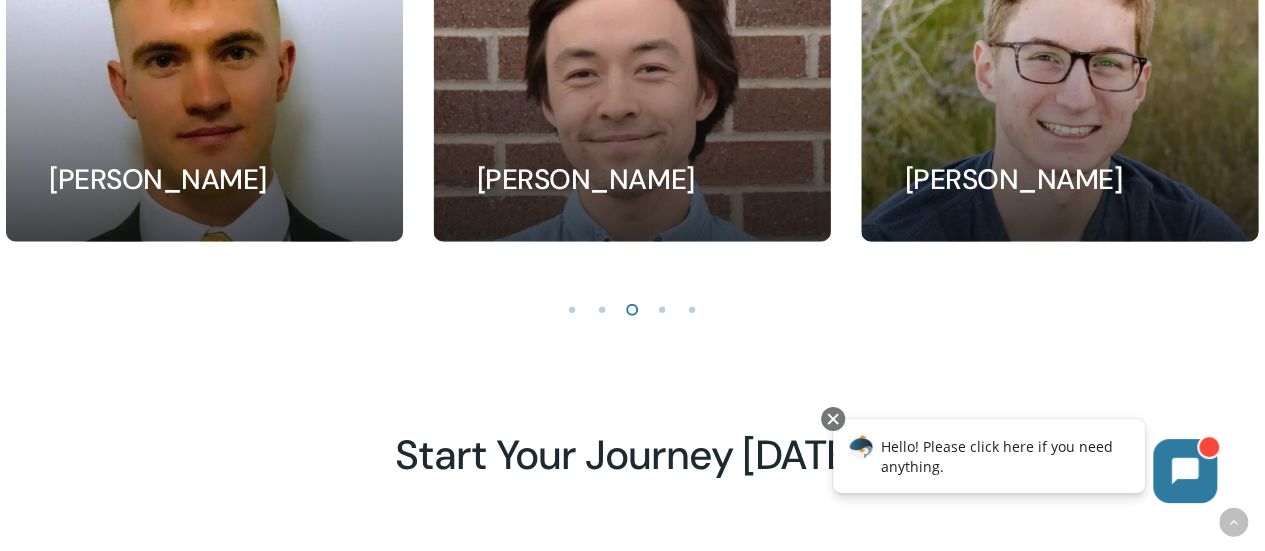 click at bounding box center (663, 309) 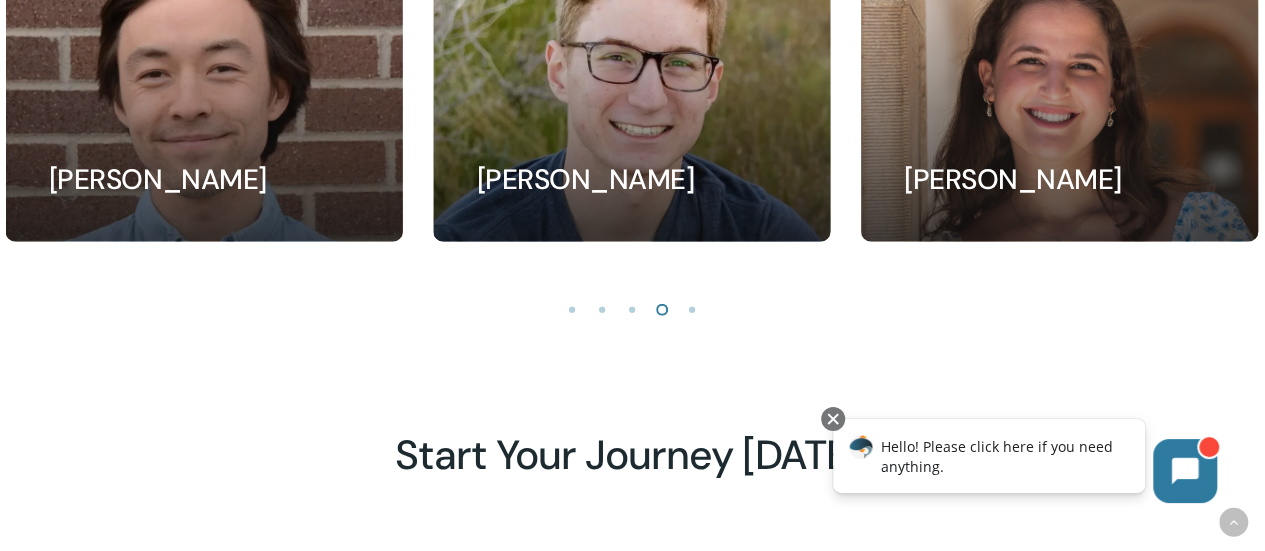 click at bounding box center (693, 309) 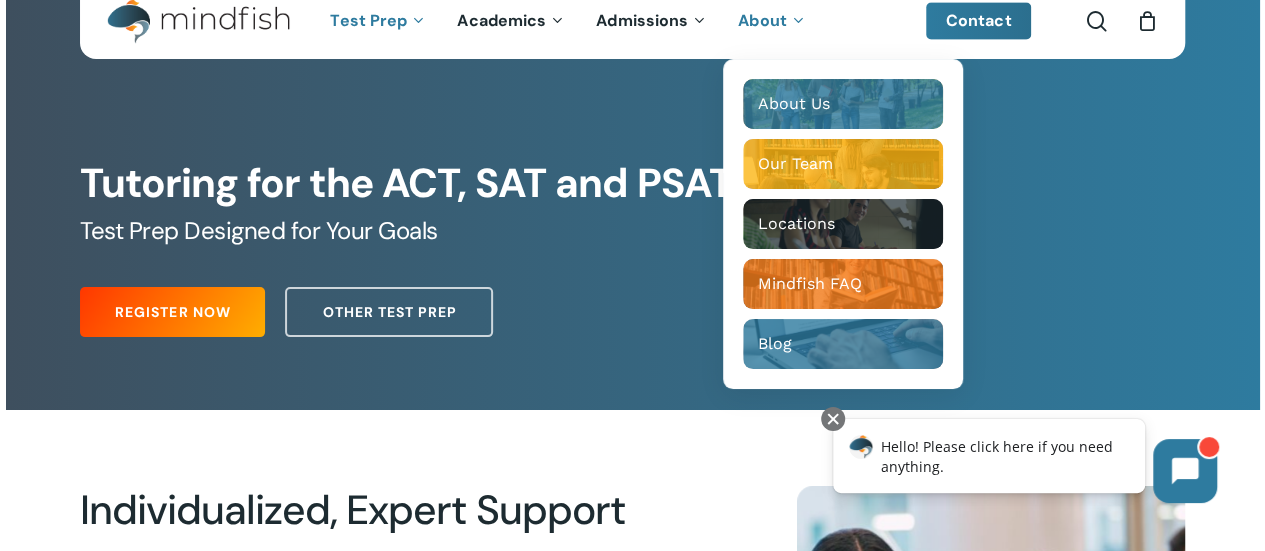 scroll, scrollTop: 42, scrollLeft: 0, axis: vertical 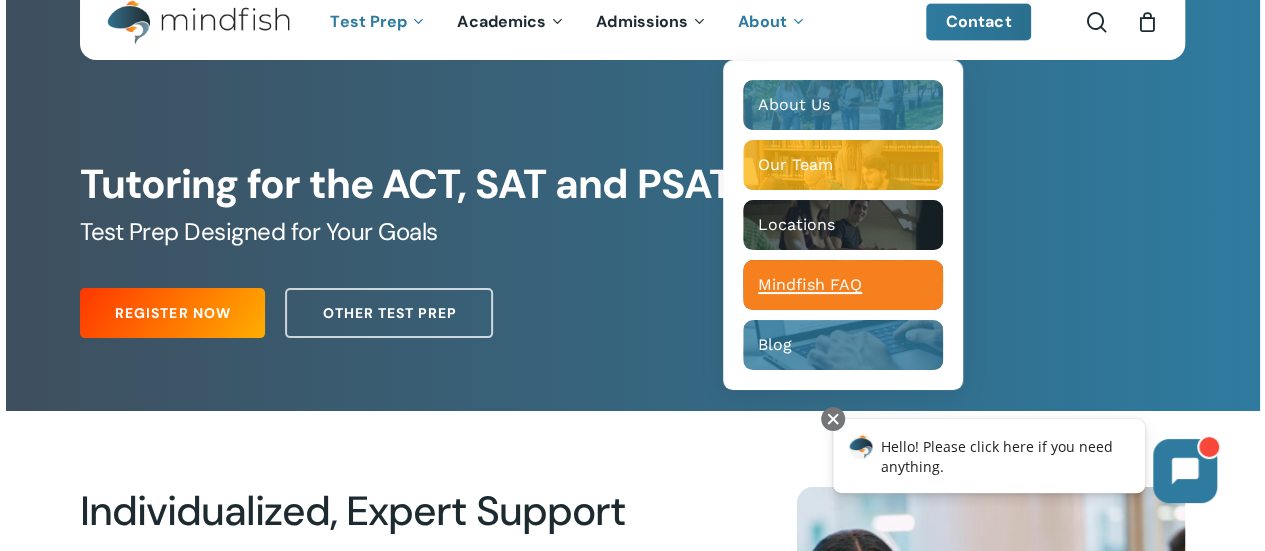 click on "Mindfish FAQ" at bounding box center [810, 284] 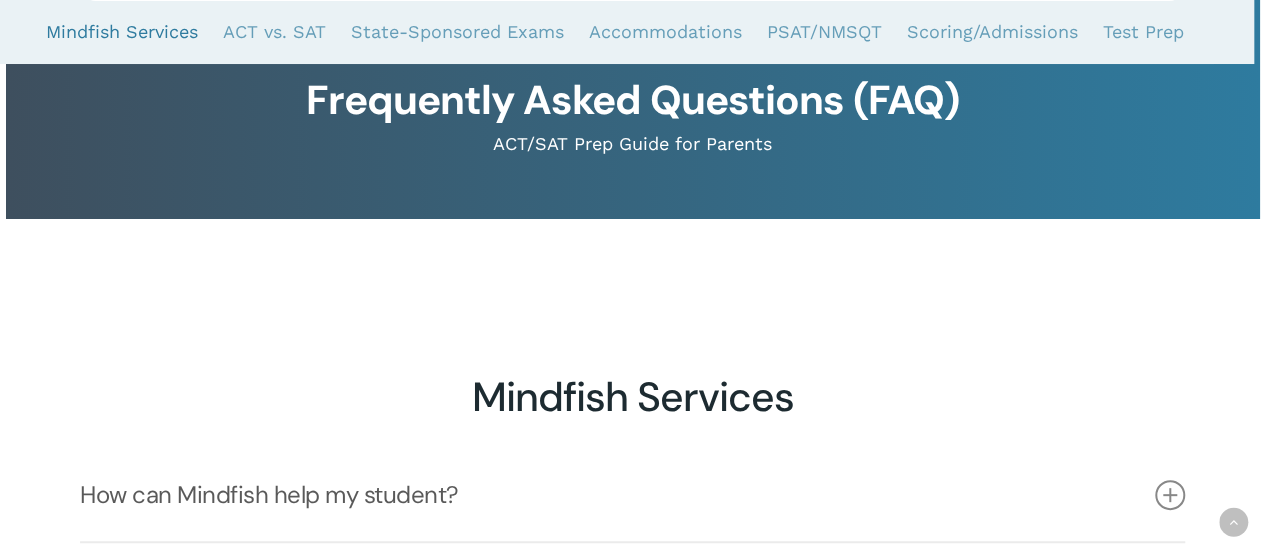 scroll, scrollTop: 540, scrollLeft: 0, axis: vertical 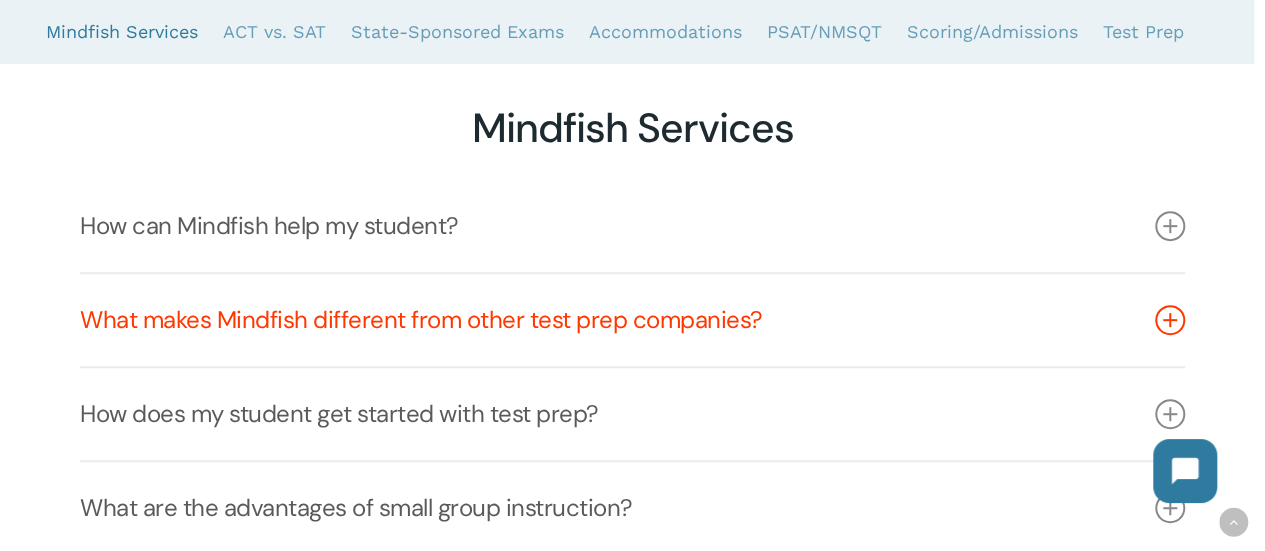 click at bounding box center [1170, 320] 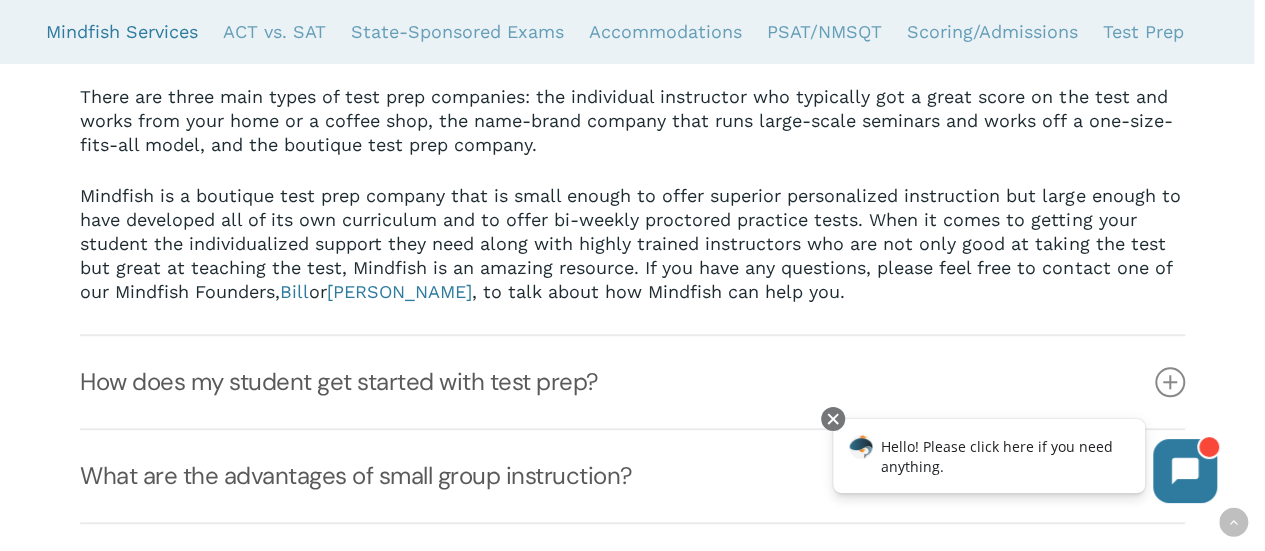 scroll, scrollTop: 659, scrollLeft: 0, axis: vertical 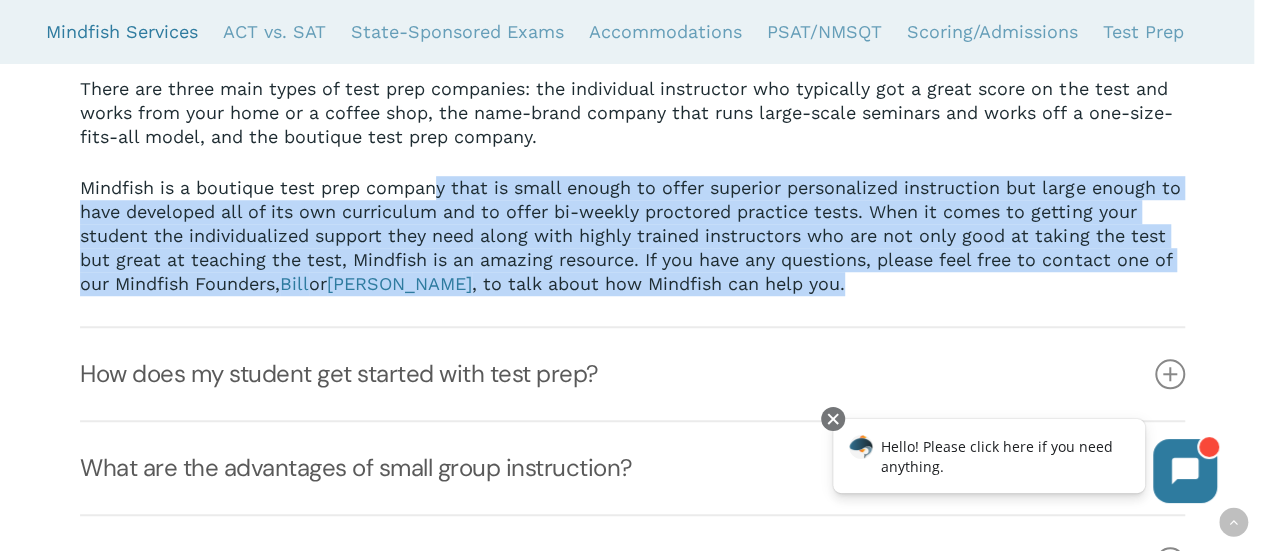 drag, startPoint x: 441, startPoint y: 191, endPoint x: 799, endPoint y: 282, distance: 369.3846 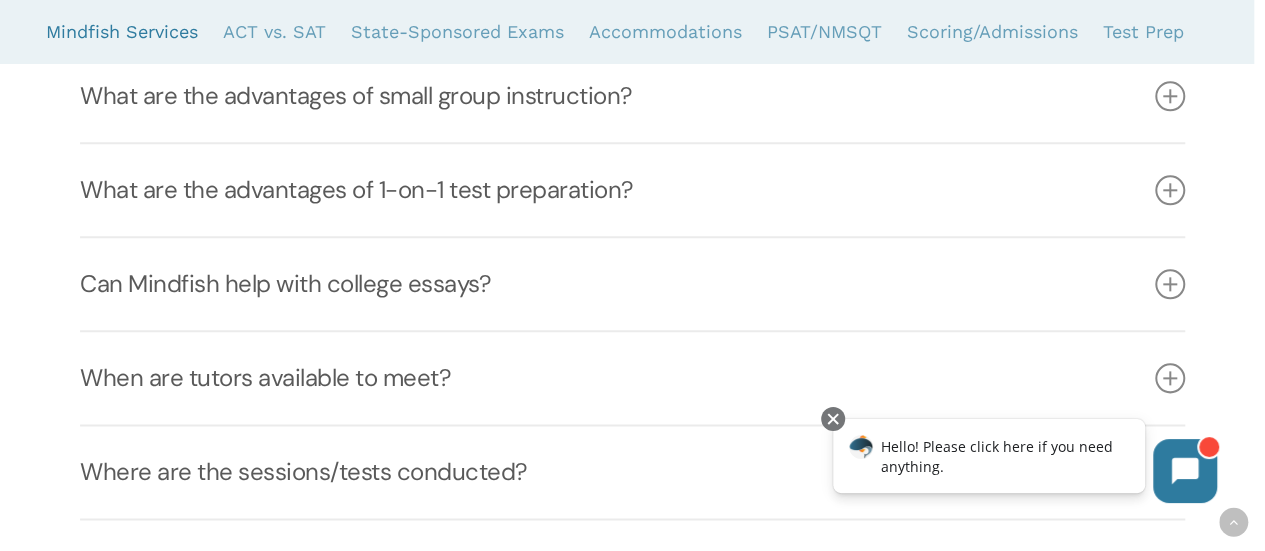 scroll, scrollTop: 1037, scrollLeft: 0, axis: vertical 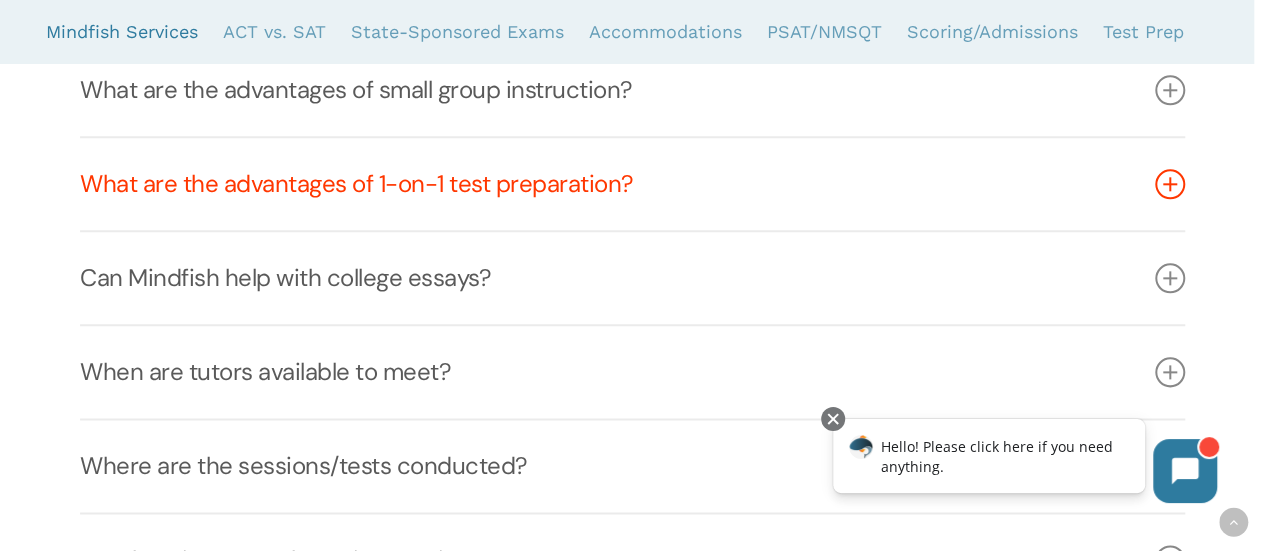 click on "What are the advantages of 1-on-1 test preparation?" at bounding box center [632, 184] 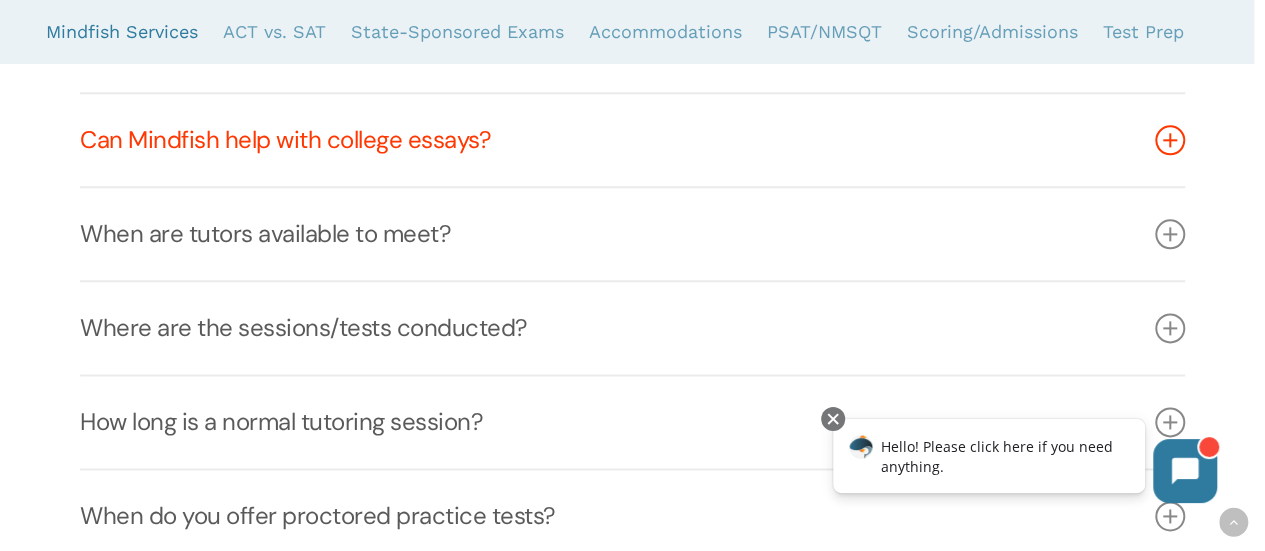 scroll, scrollTop: 1167, scrollLeft: 0, axis: vertical 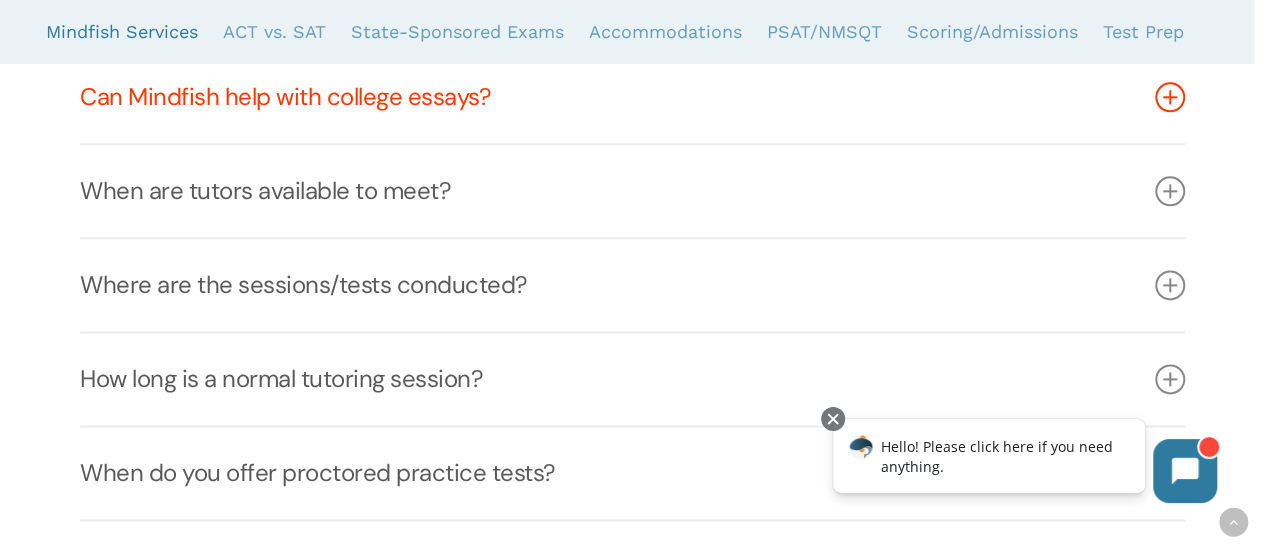 click on "When are tutors available to meet?" at bounding box center [632, 191] 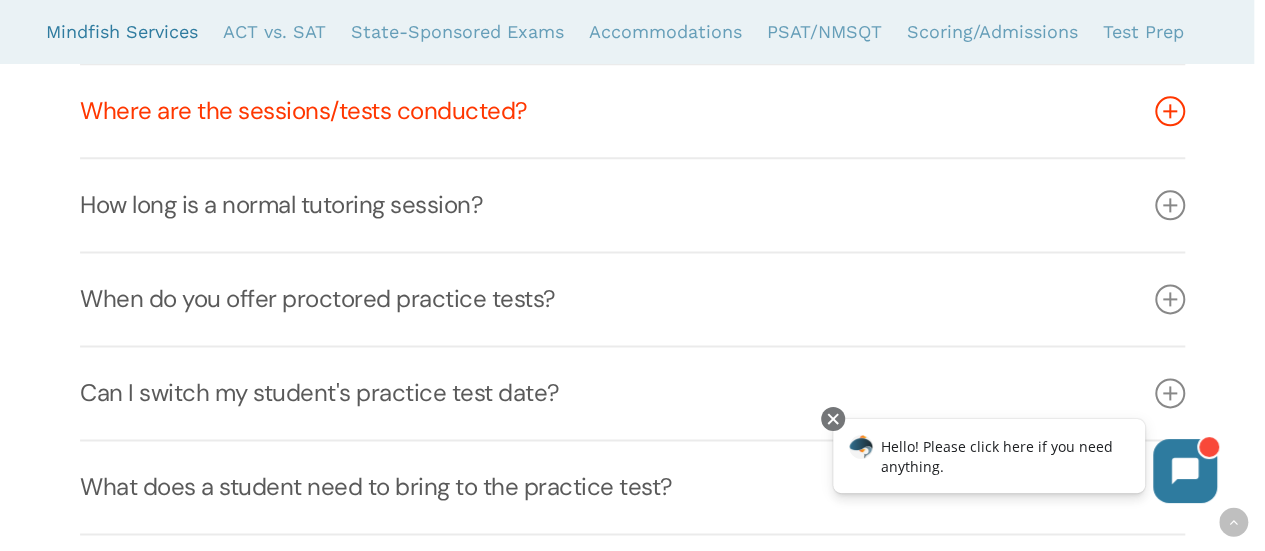 scroll, scrollTop: 1201, scrollLeft: 0, axis: vertical 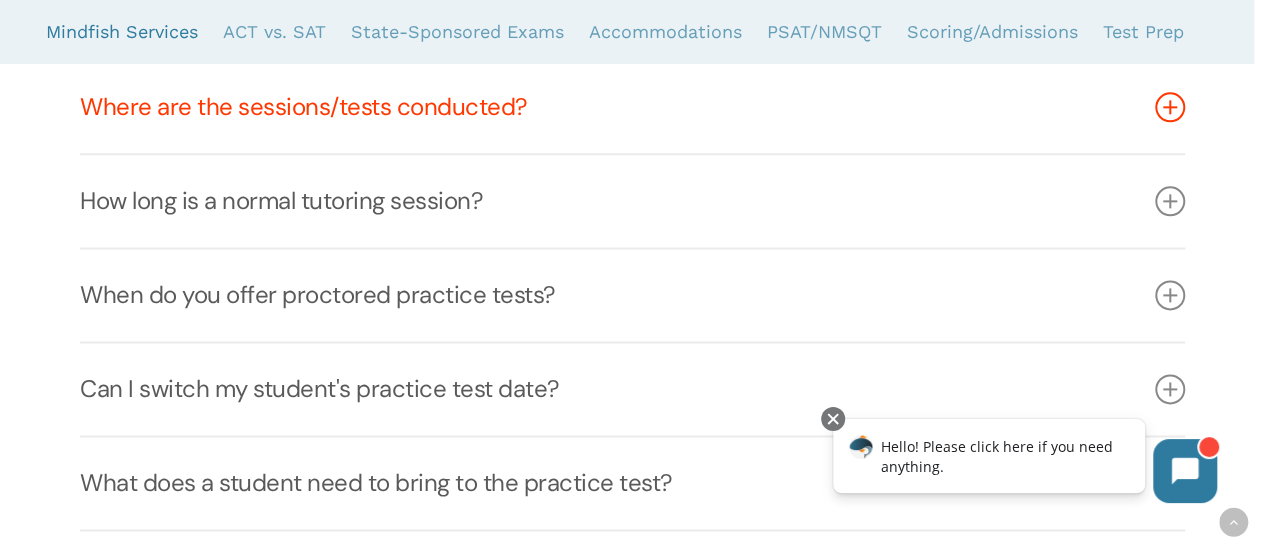 click on "How long is a normal tutoring session?" at bounding box center [632, 201] 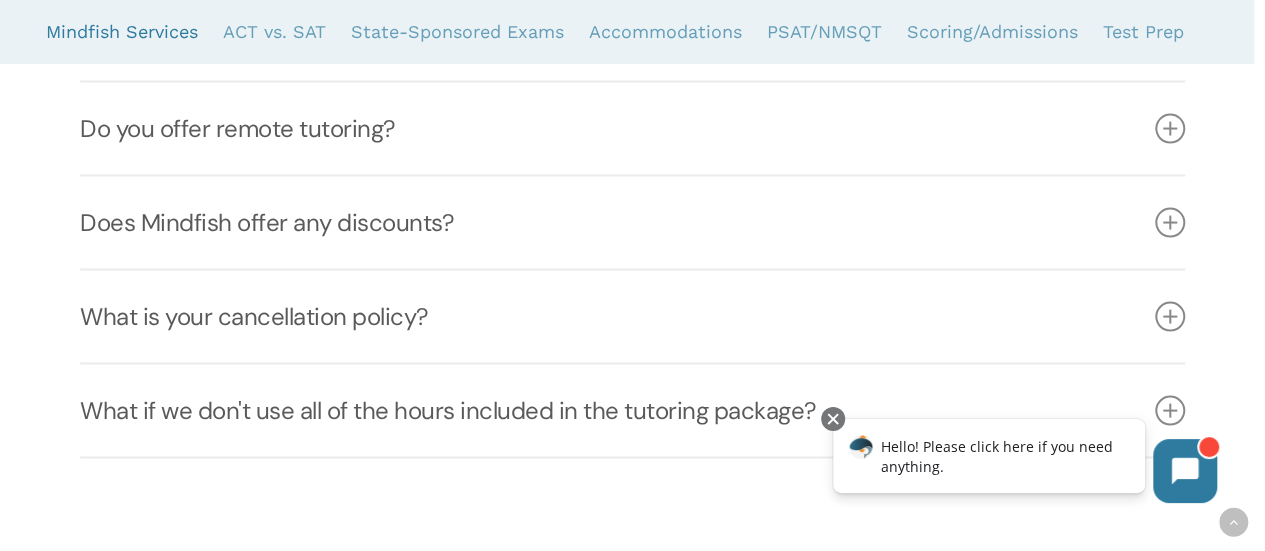 scroll, scrollTop: 1910, scrollLeft: 0, axis: vertical 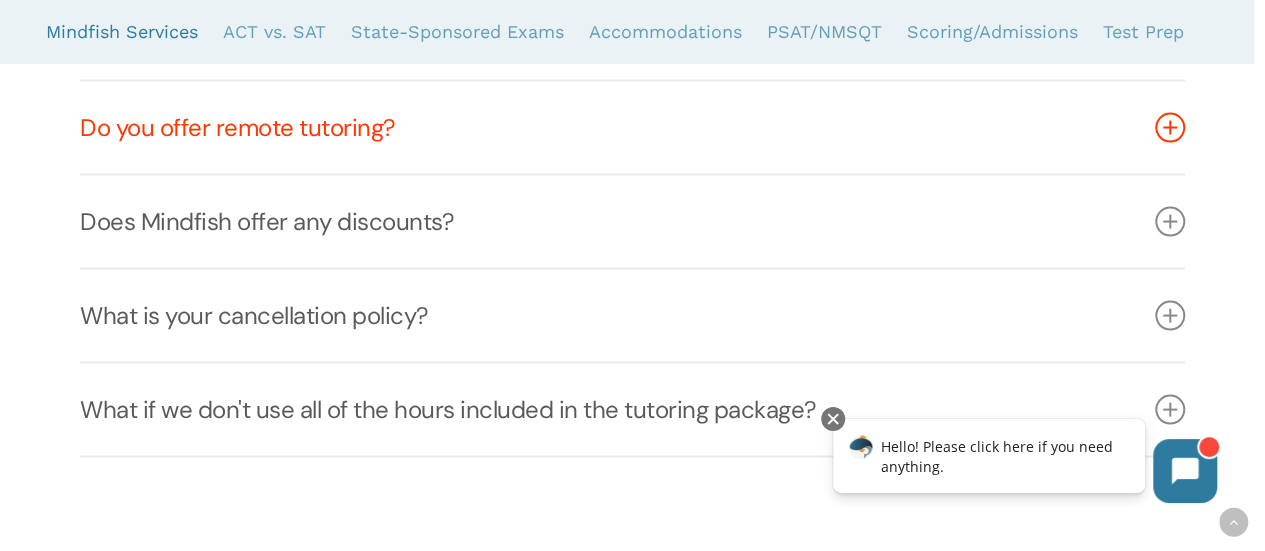click on "Do you offer remote tutoring?" at bounding box center (632, 128) 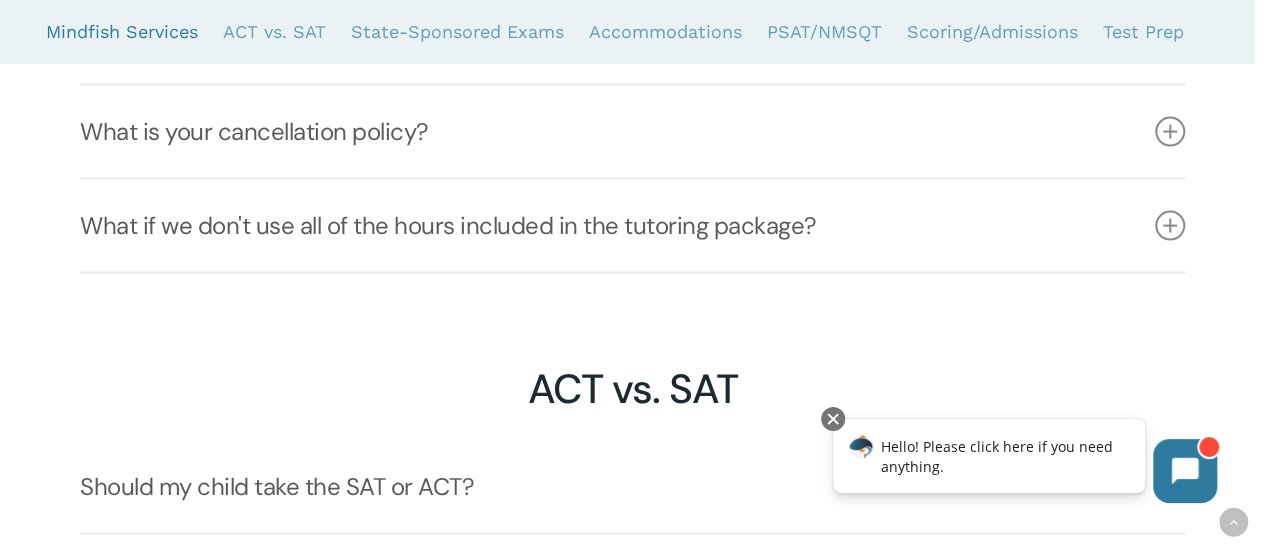 scroll, scrollTop: 2097, scrollLeft: 0, axis: vertical 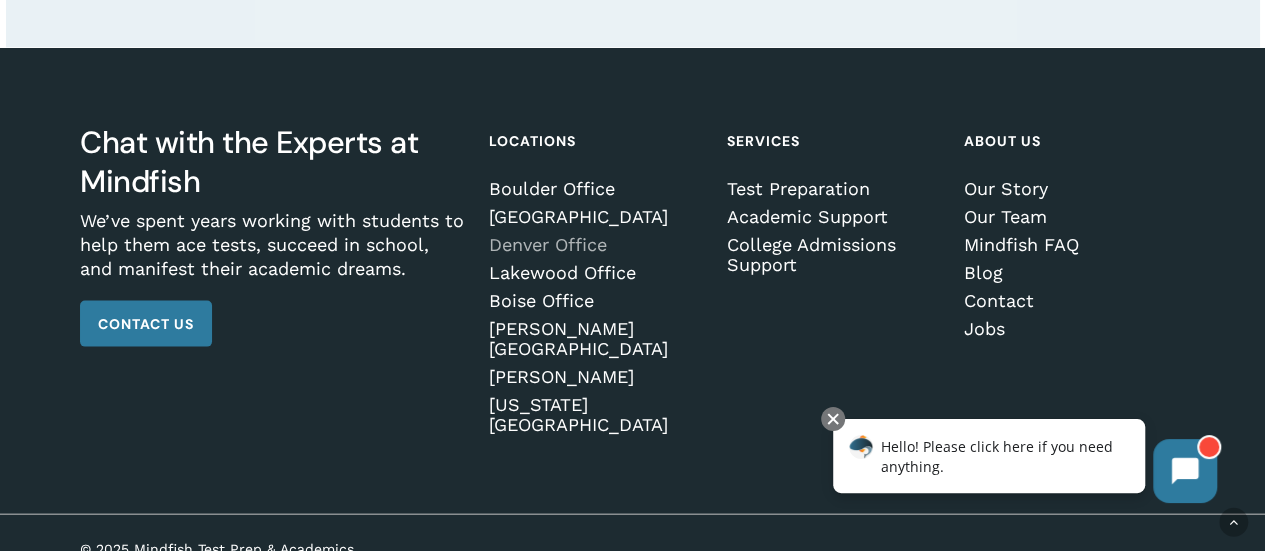 click on "Denver Office" at bounding box center (596, 245) 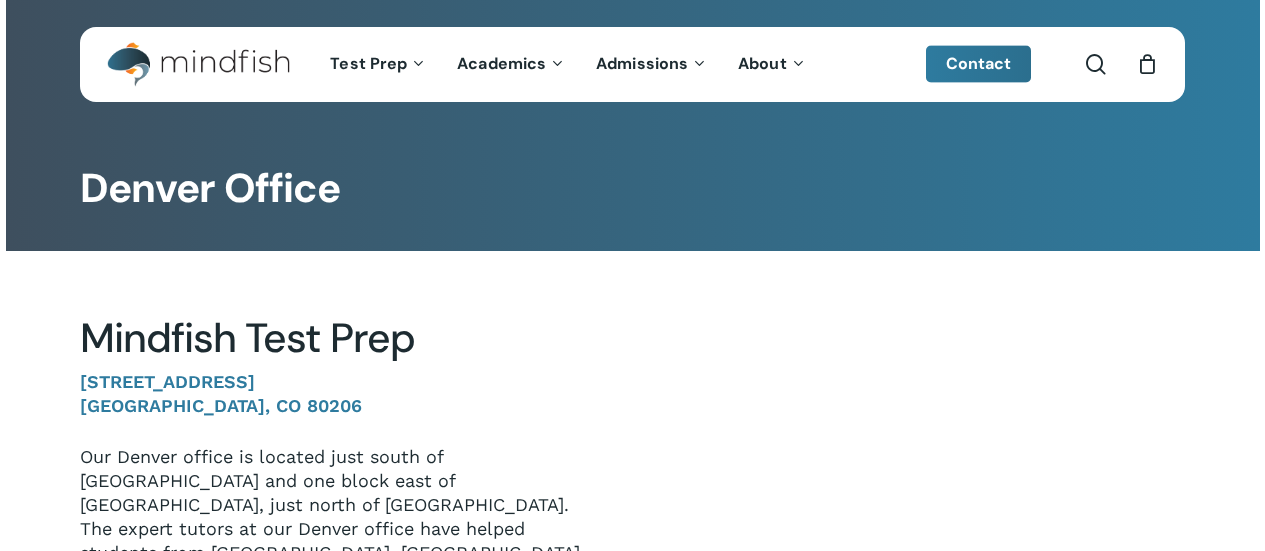 scroll, scrollTop: 0, scrollLeft: 0, axis: both 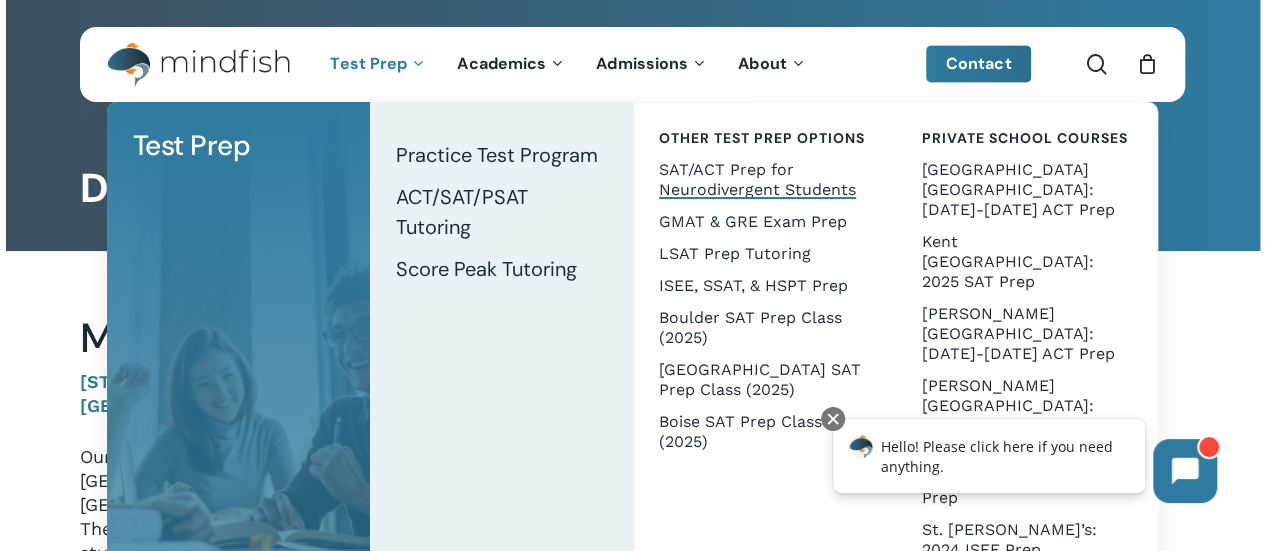 click on "SAT/ACT Prep for Neurodivergent Students" at bounding box center (757, 179) 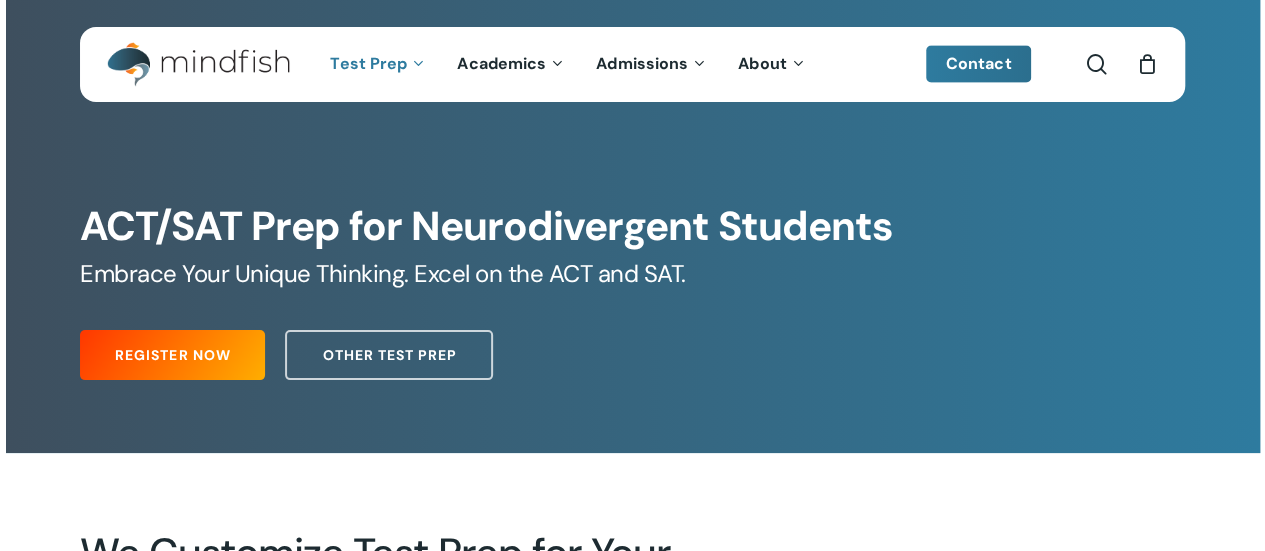 scroll, scrollTop: 25, scrollLeft: 0, axis: vertical 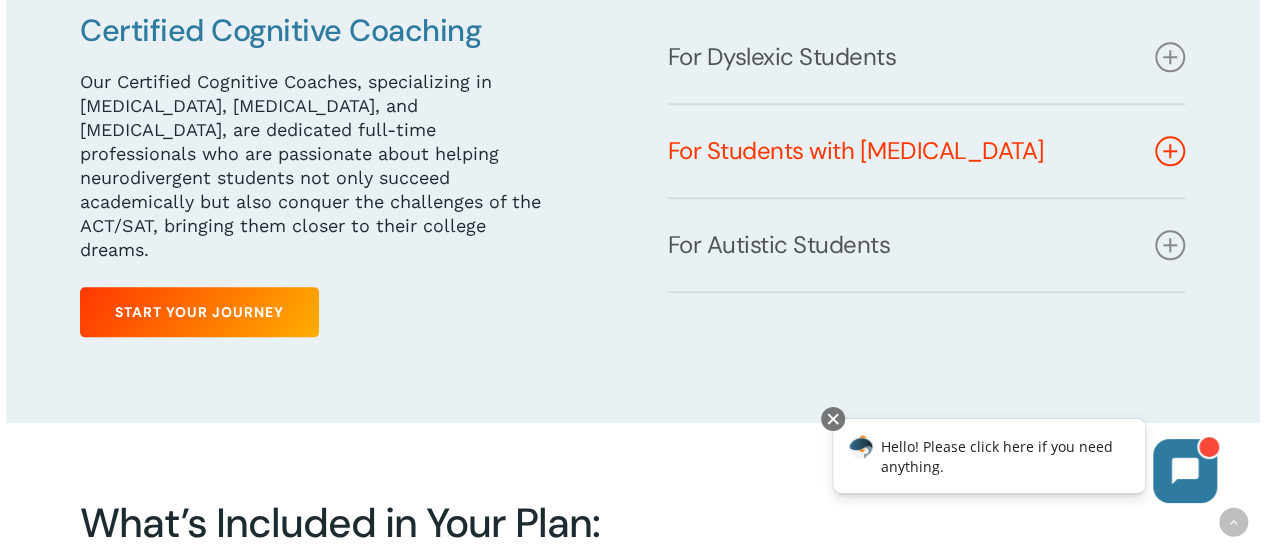 click at bounding box center [1170, 151] 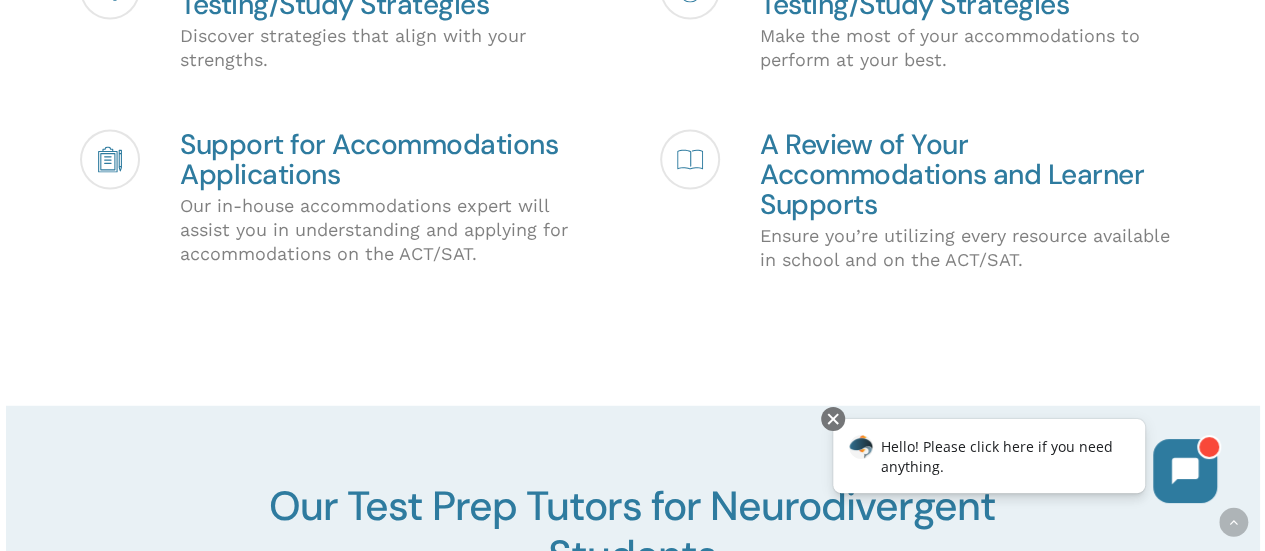 scroll, scrollTop: 1923, scrollLeft: 0, axis: vertical 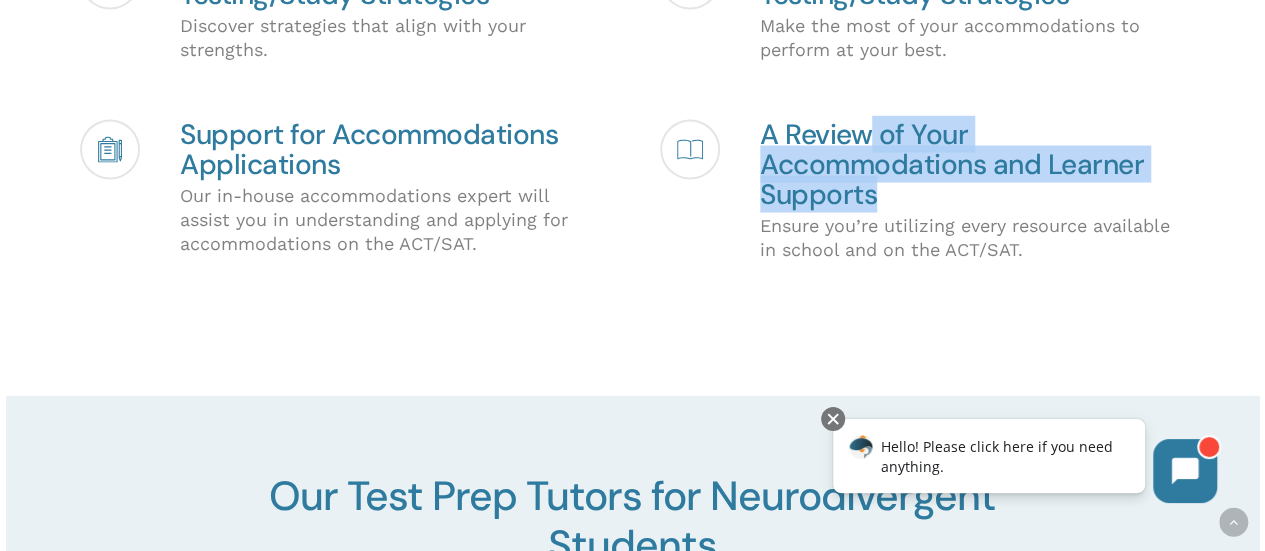 drag, startPoint x: 872, startPoint y: 145, endPoint x: 973, endPoint y: 197, distance: 113.600174 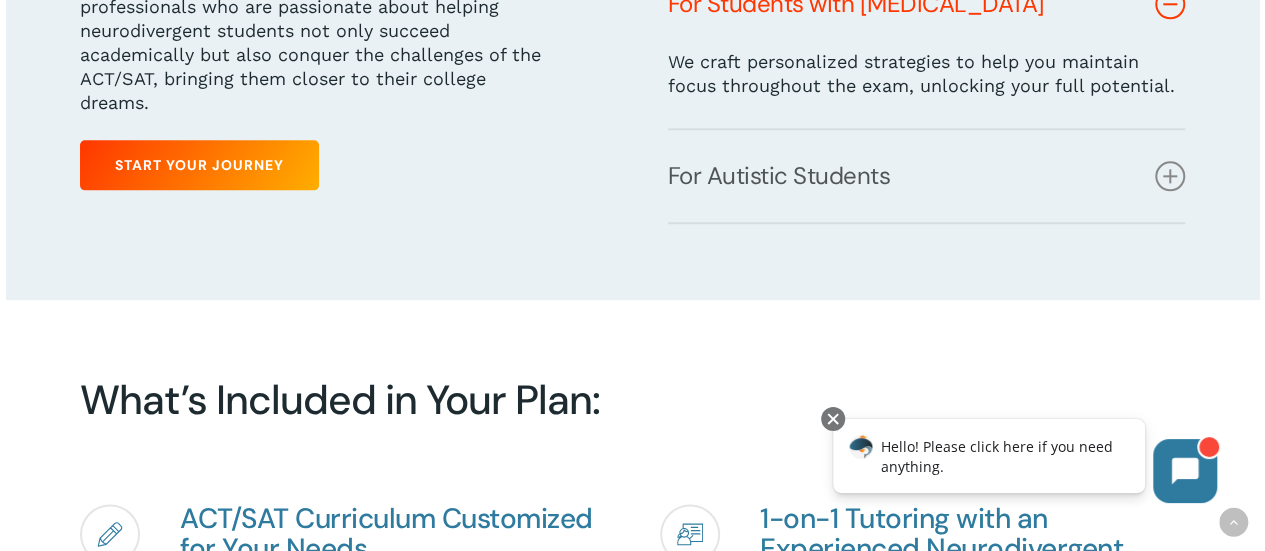 scroll, scrollTop: 958, scrollLeft: 0, axis: vertical 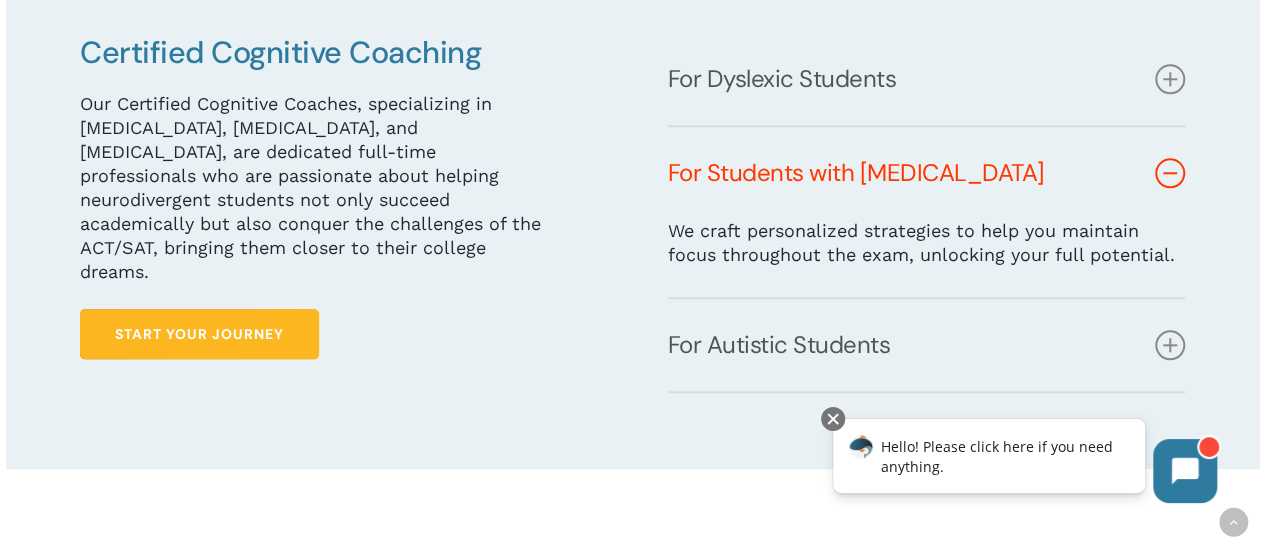 click on "Start Your Journey" at bounding box center [199, 334] 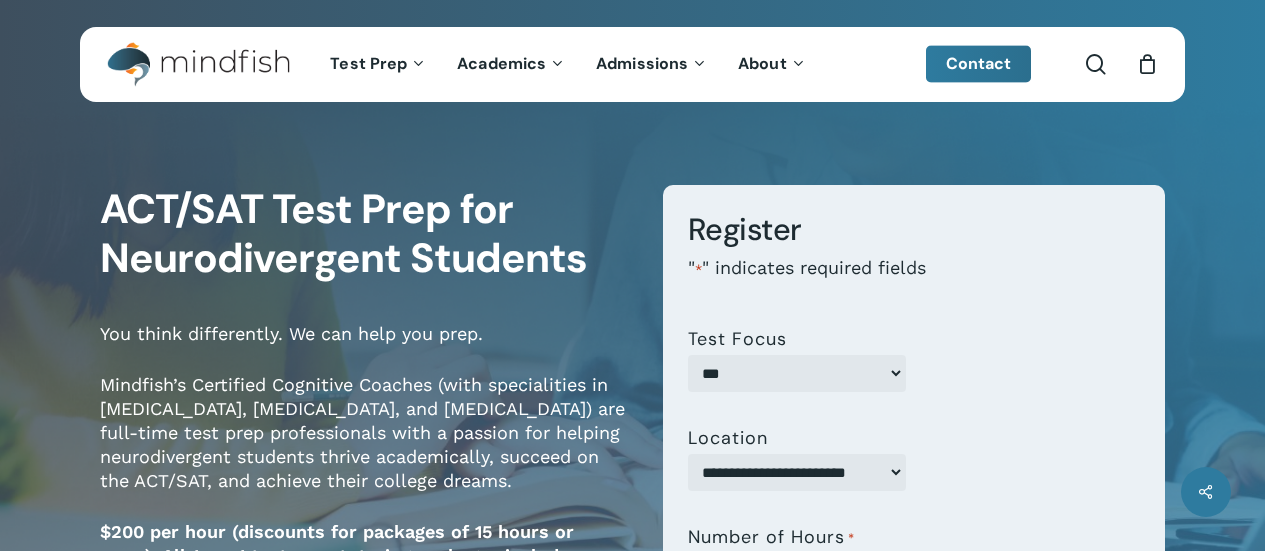 scroll, scrollTop: 0, scrollLeft: 0, axis: both 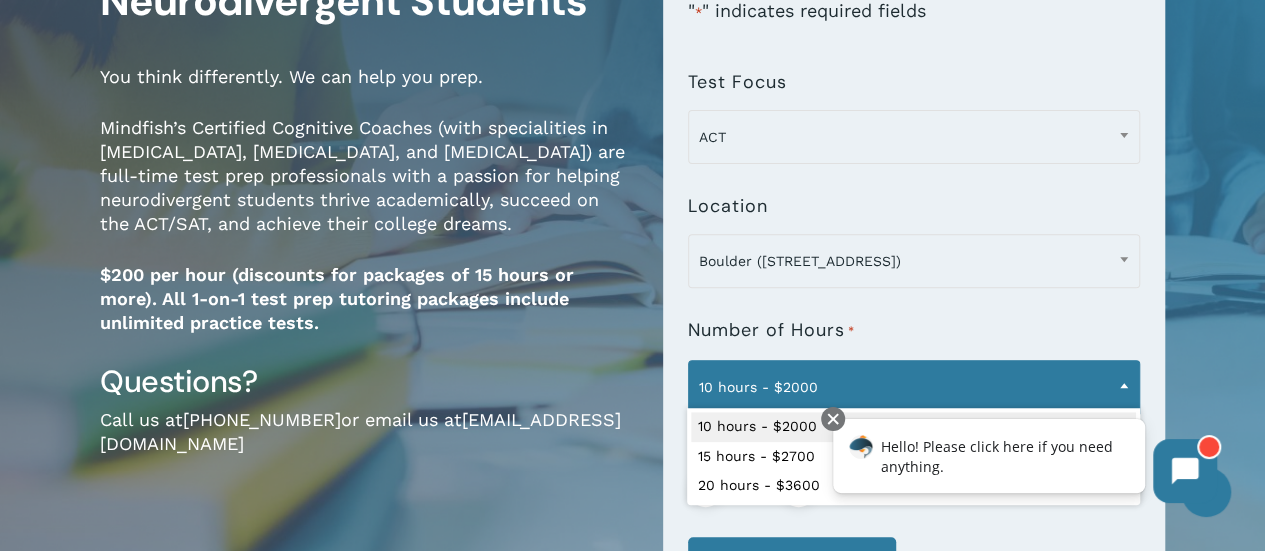 click on "10 hours - $2000" at bounding box center [914, 387] 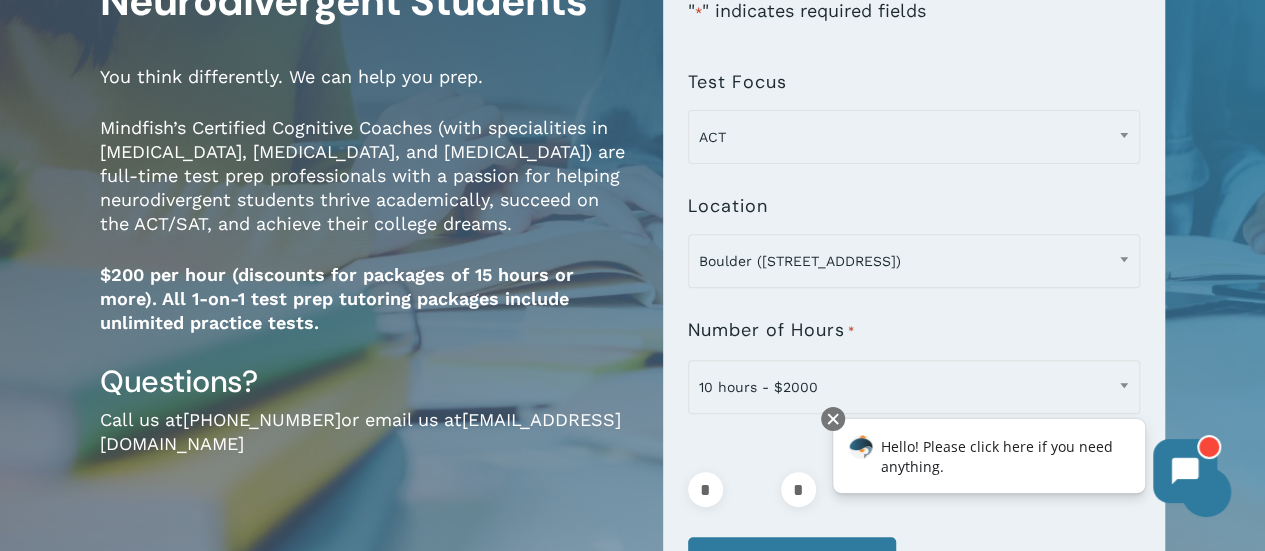 click on "$200 per hour (discounts for packages of 15 hours or more). All 1-on-1 test prep tutoring packages include unlimited practice tests.‌" at bounding box center (366, 312) 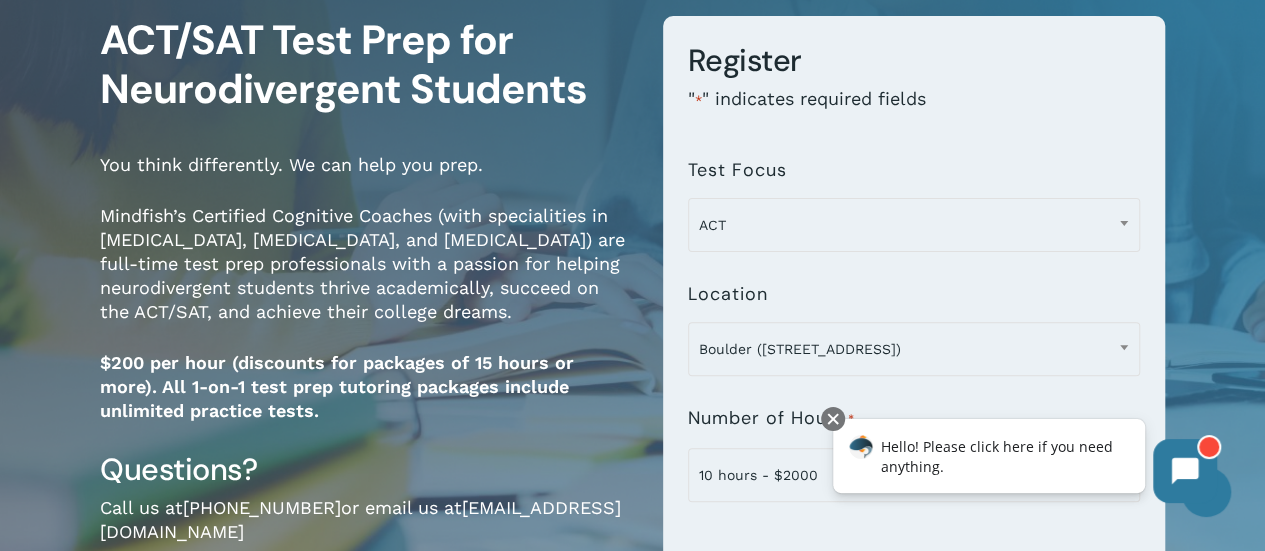 scroll, scrollTop: 0, scrollLeft: 0, axis: both 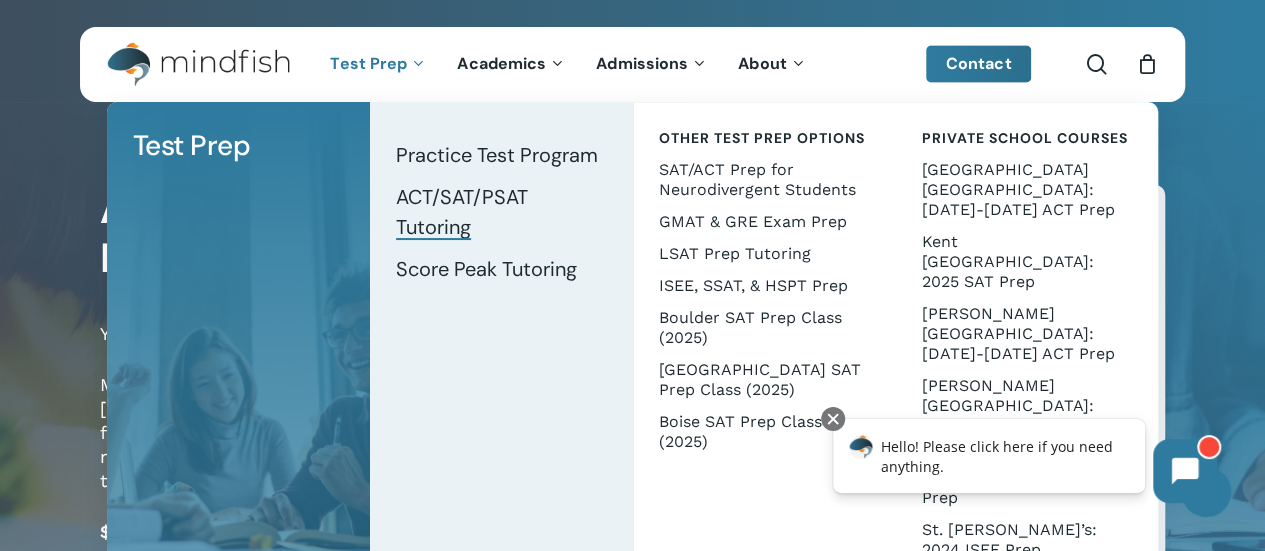 click on "ACT/SAT/PSAT Tutoring" at bounding box center [462, 212] 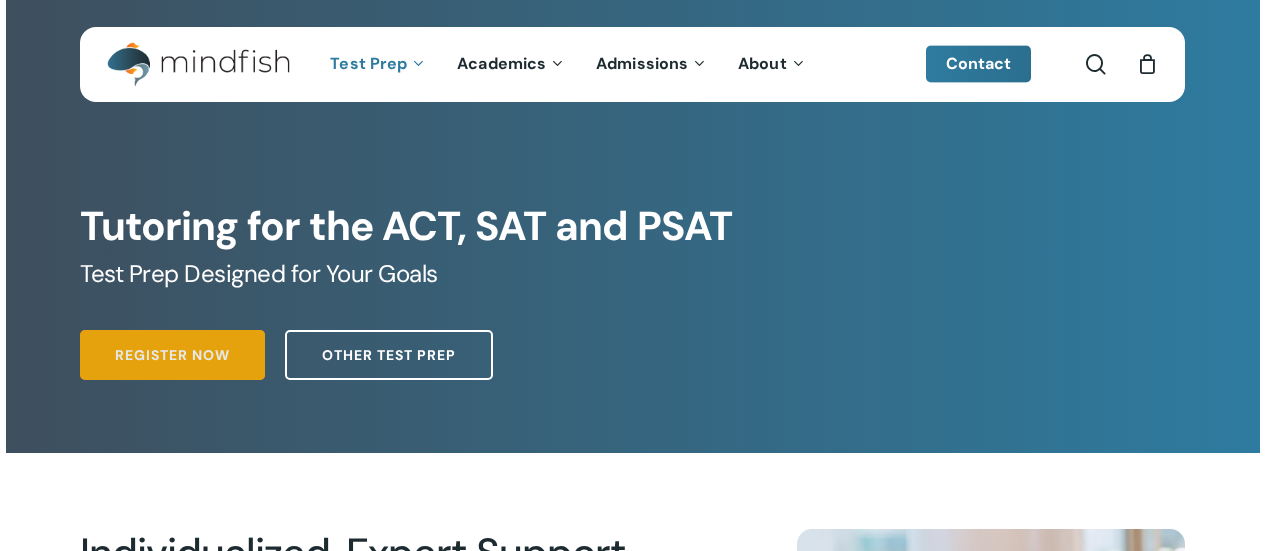 scroll, scrollTop: 0, scrollLeft: 0, axis: both 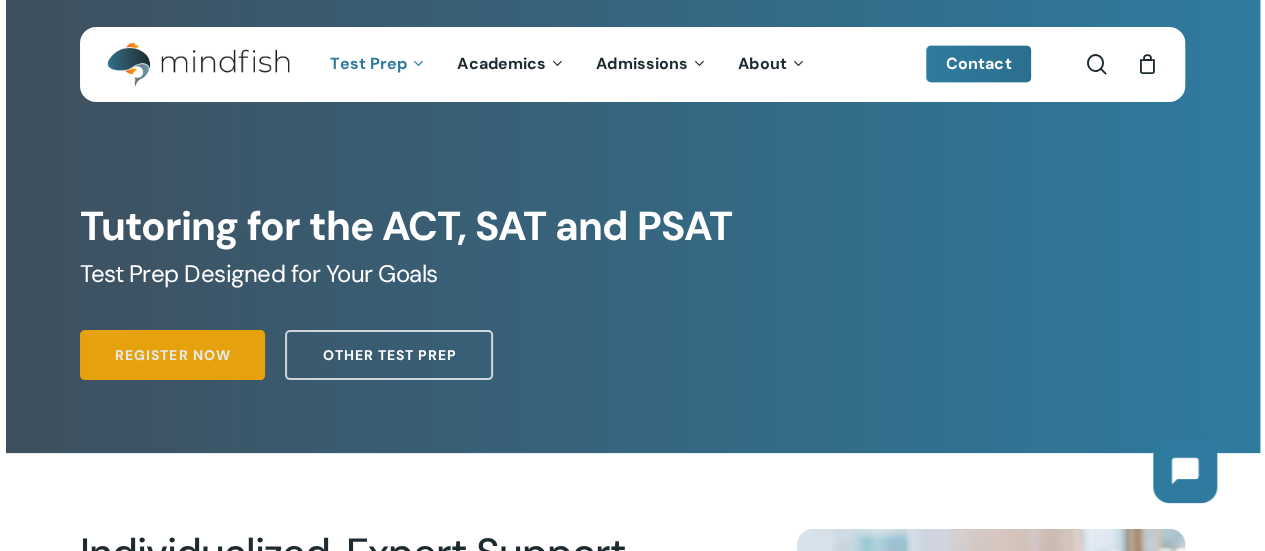 click on "Register Now" at bounding box center (172, 355) 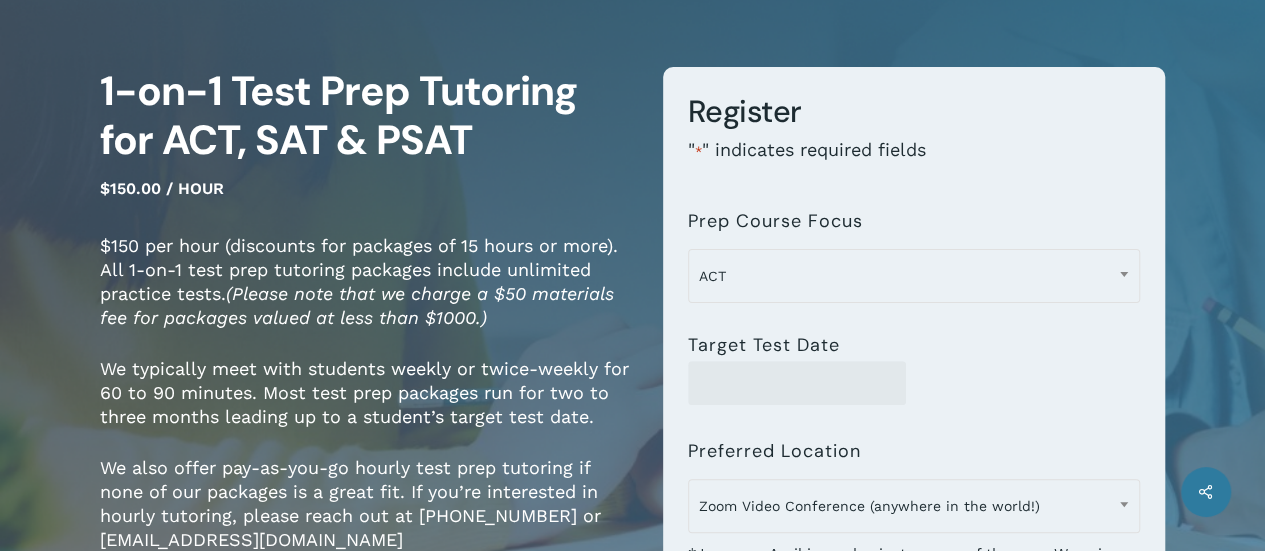 scroll, scrollTop: 173, scrollLeft: 0, axis: vertical 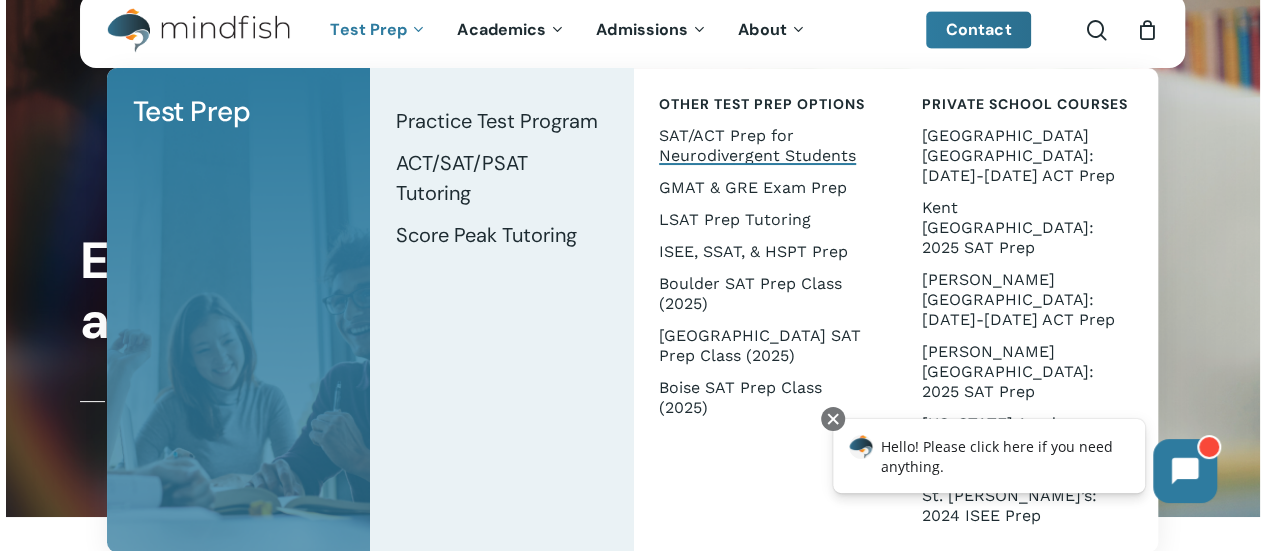 click on "SAT/ACT Prep for Neurodivergent Students" at bounding box center [757, 145] 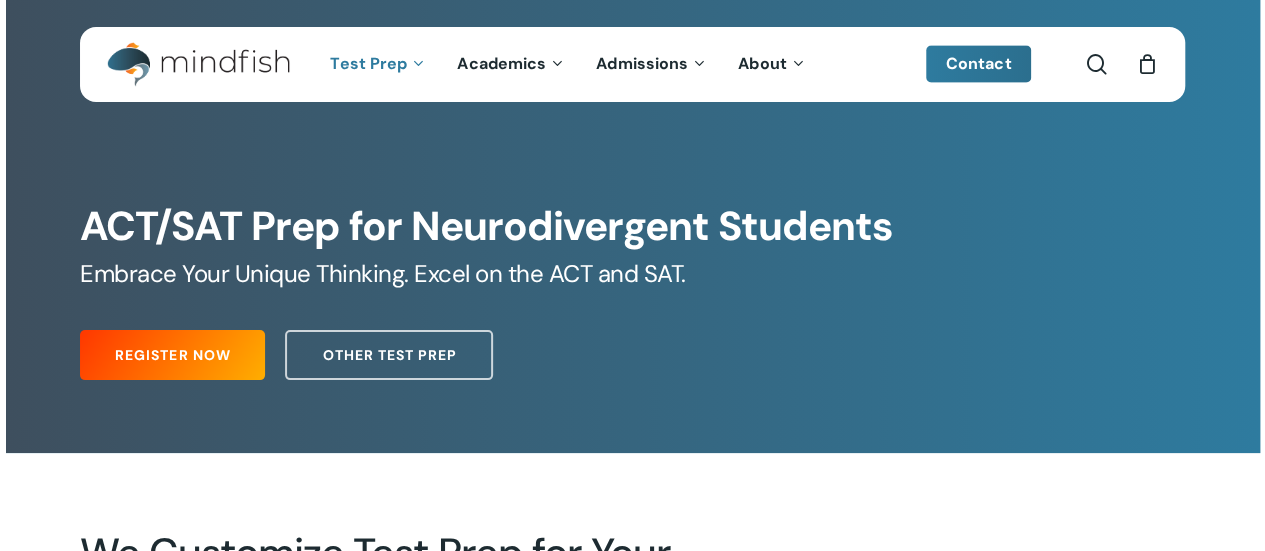 scroll, scrollTop: 39, scrollLeft: 0, axis: vertical 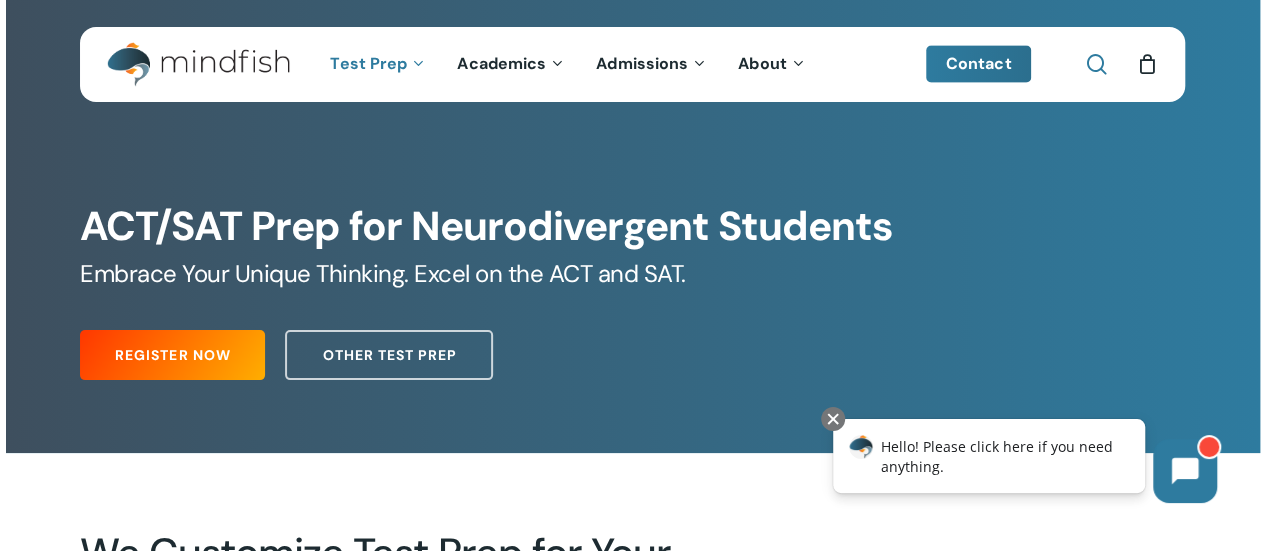 click at bounding box center (1096, 64) 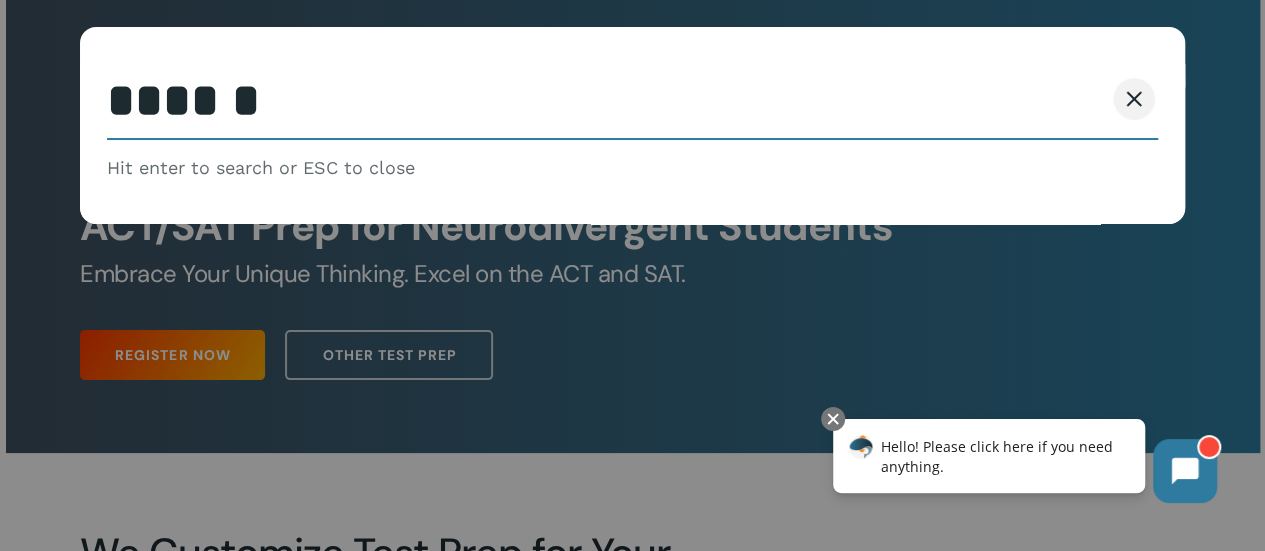 type on "*" 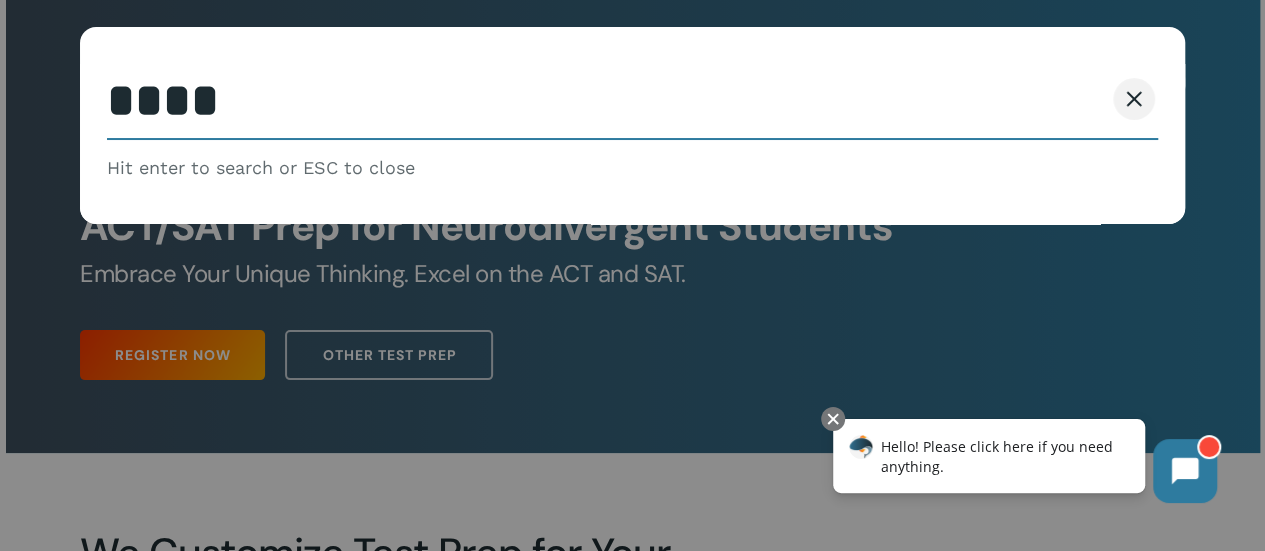 type on "****" 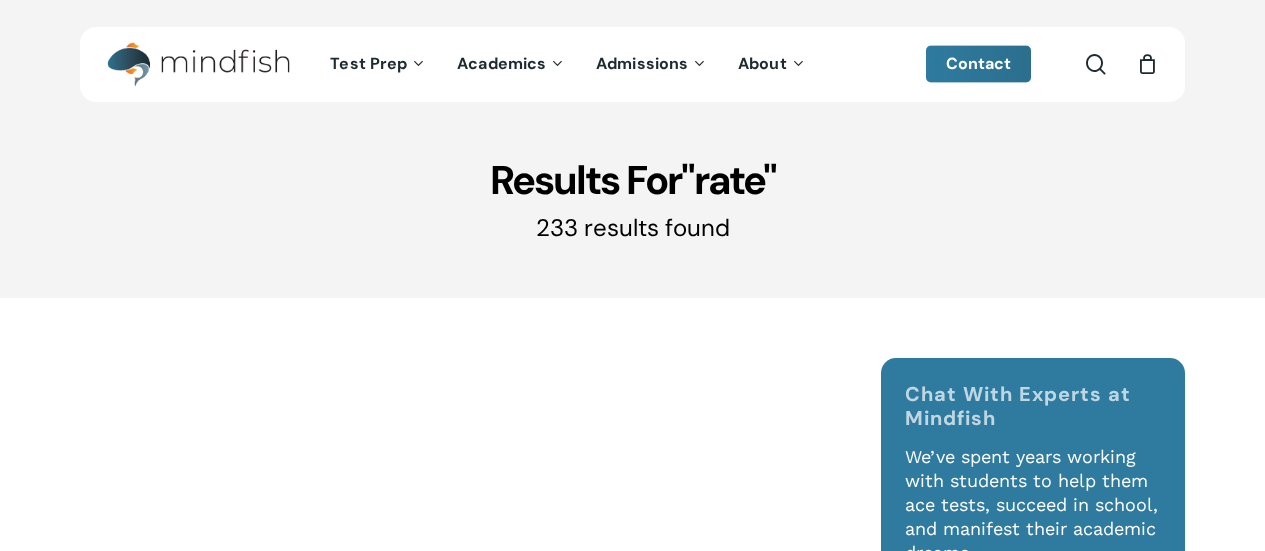 scroll, scrollTop: 0, scrollLeft: 0, axis: both 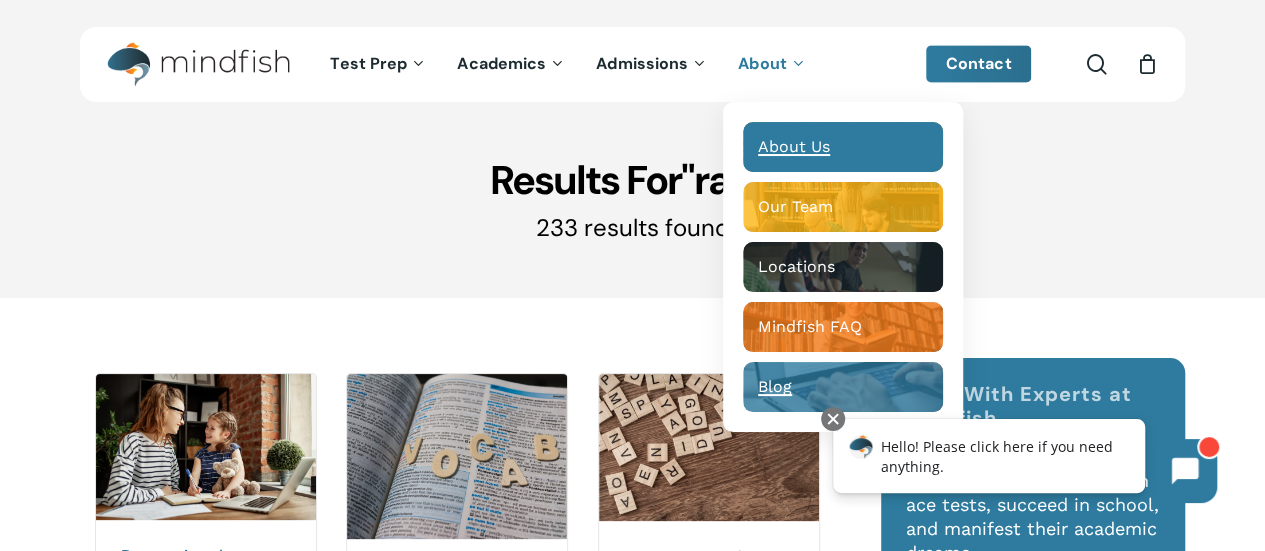 click on "About Us" at bounding box center [794, 146] 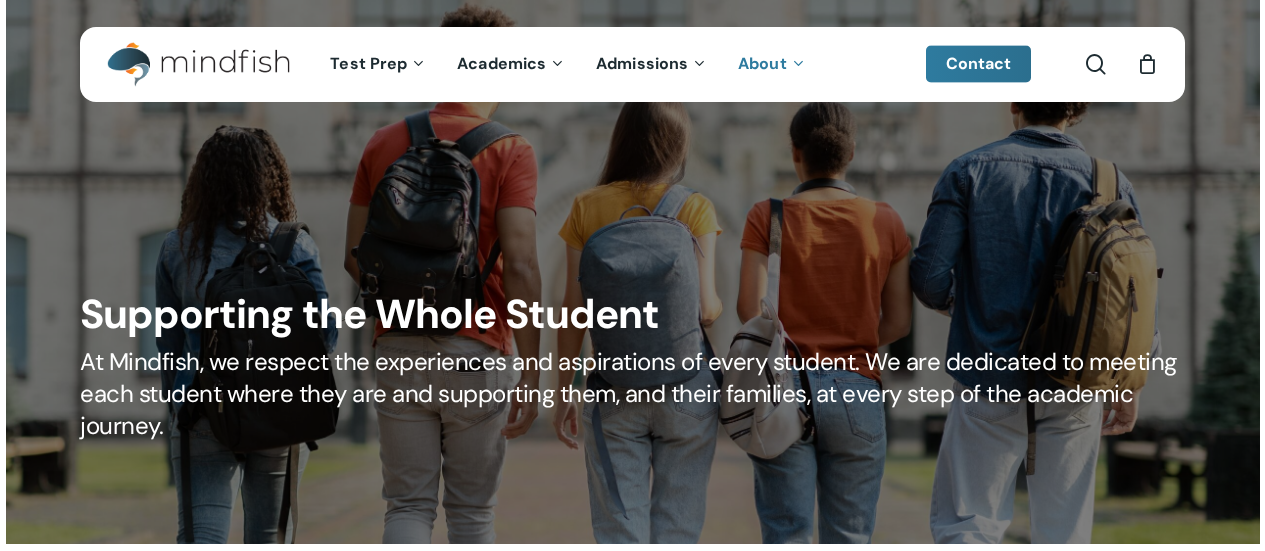 scroll, scrollTop: 0, scrollLeft: 0, axis: both 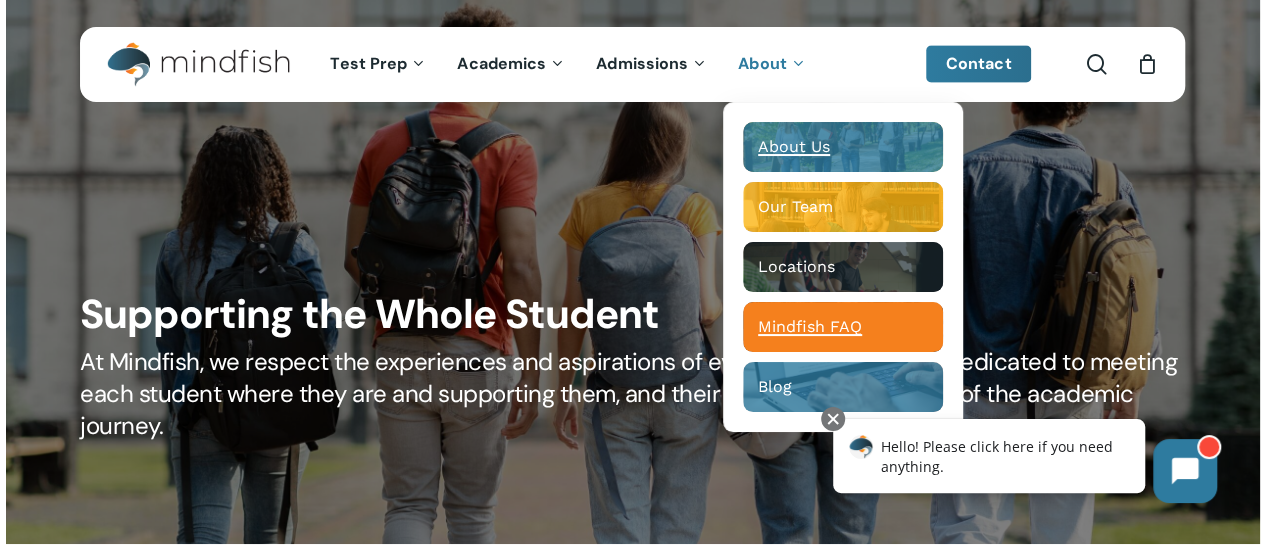 click on "Mindfish FAQ" at bounding box center [810, 326] 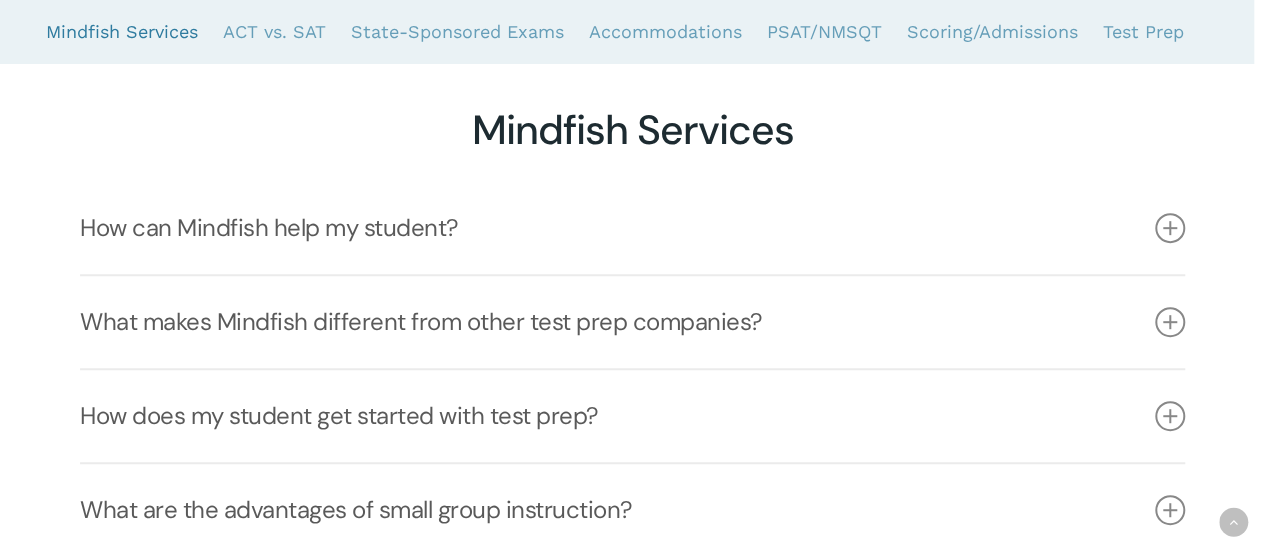 scroll, scrollTop: 388, scrollLeft: 0, axis: vertical 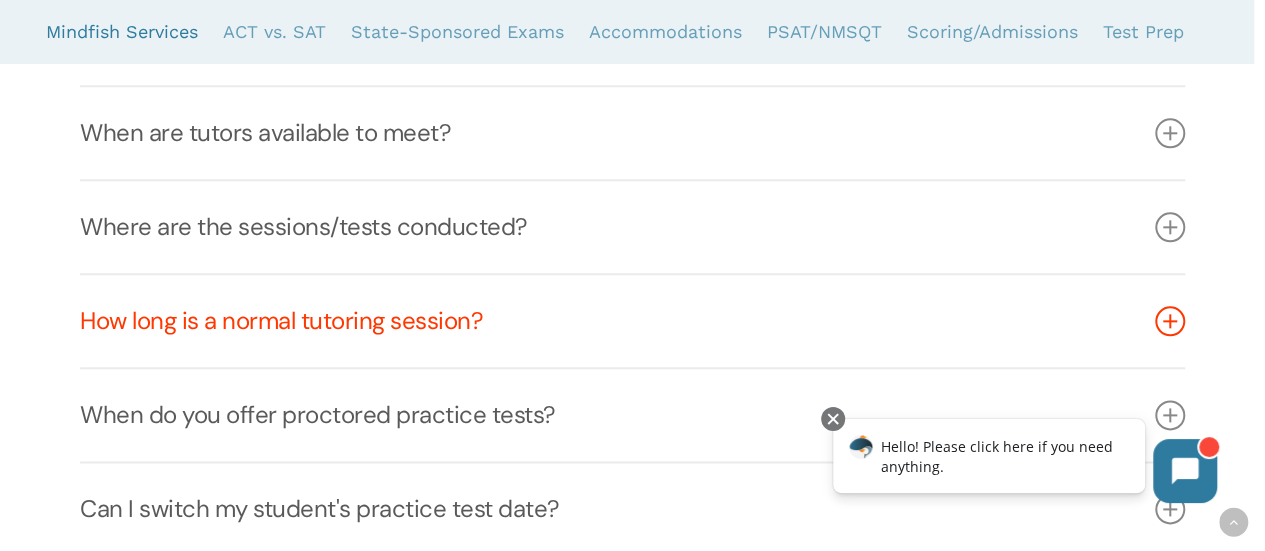 click at bounding box center [1170, 321] 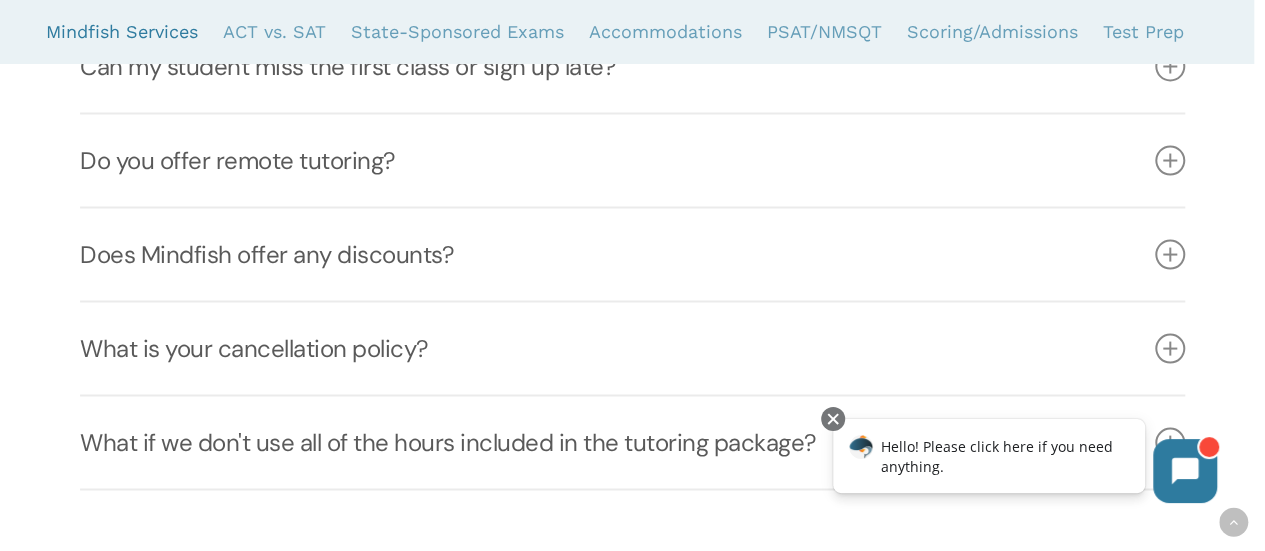 scroll, scrollTop: 1884, scrollLeft: 0, axis: vertical 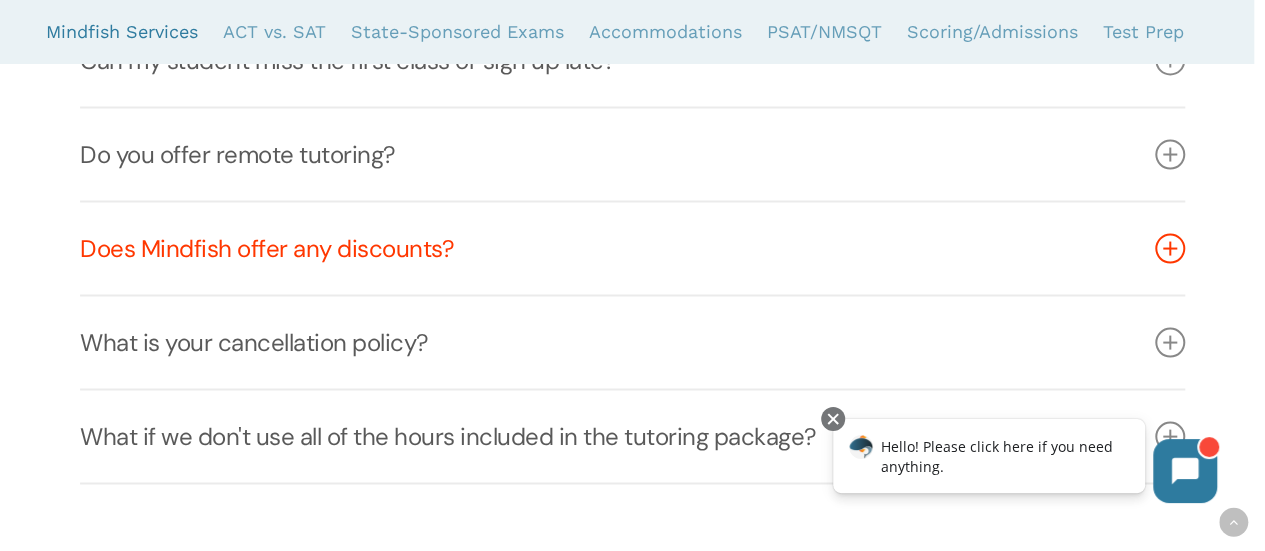 click at bounding box center (1170, 248) 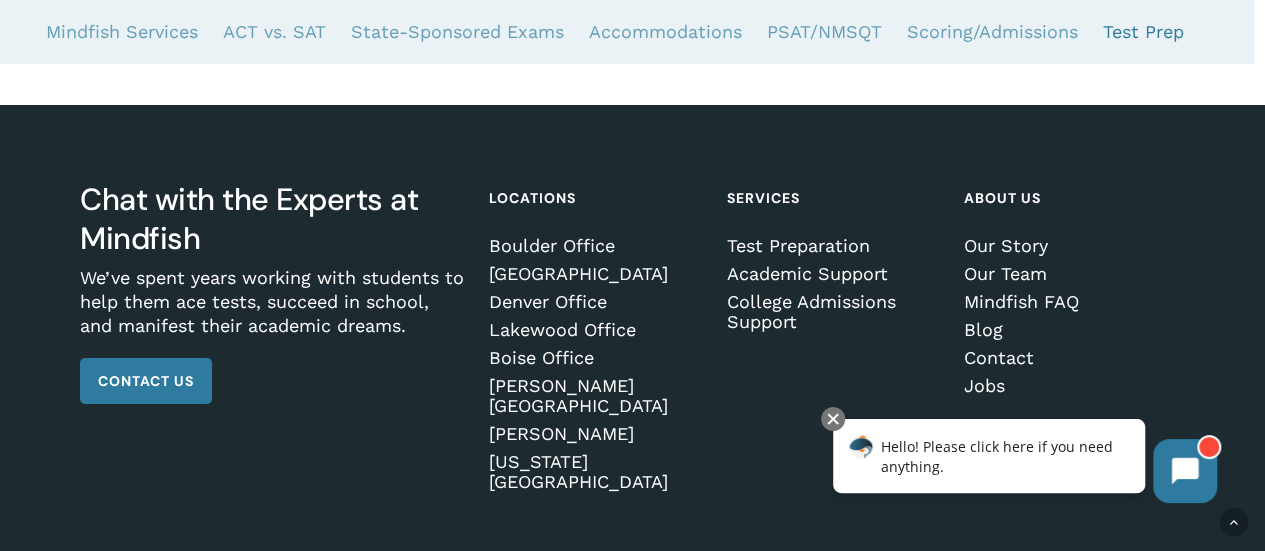 scroll, scrollTop: 6930, scrollLeft: 0, axis: vertical 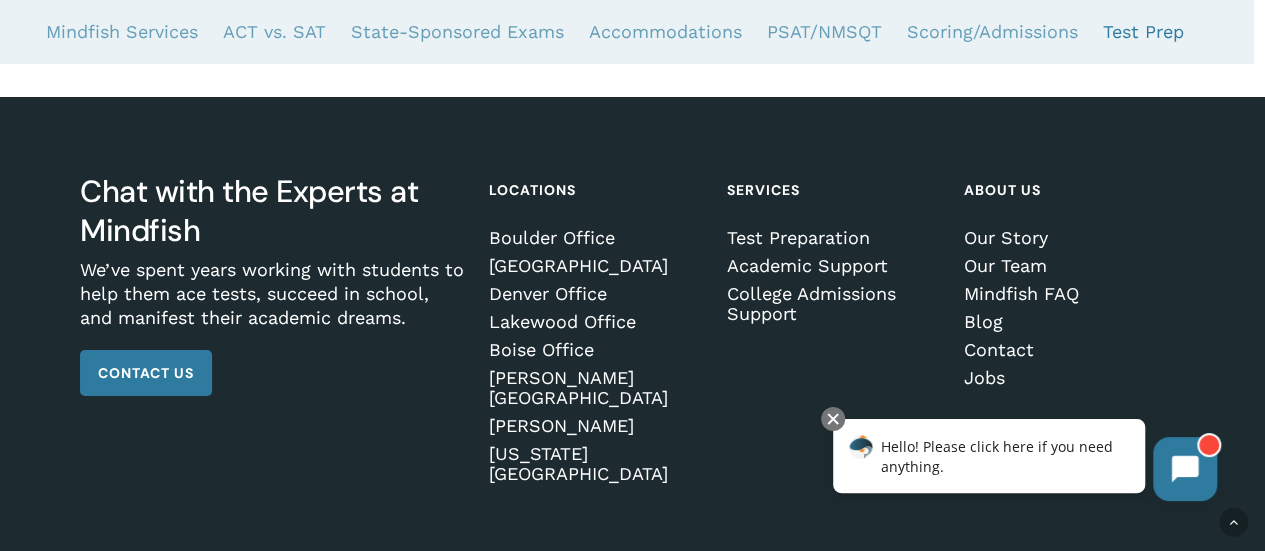click 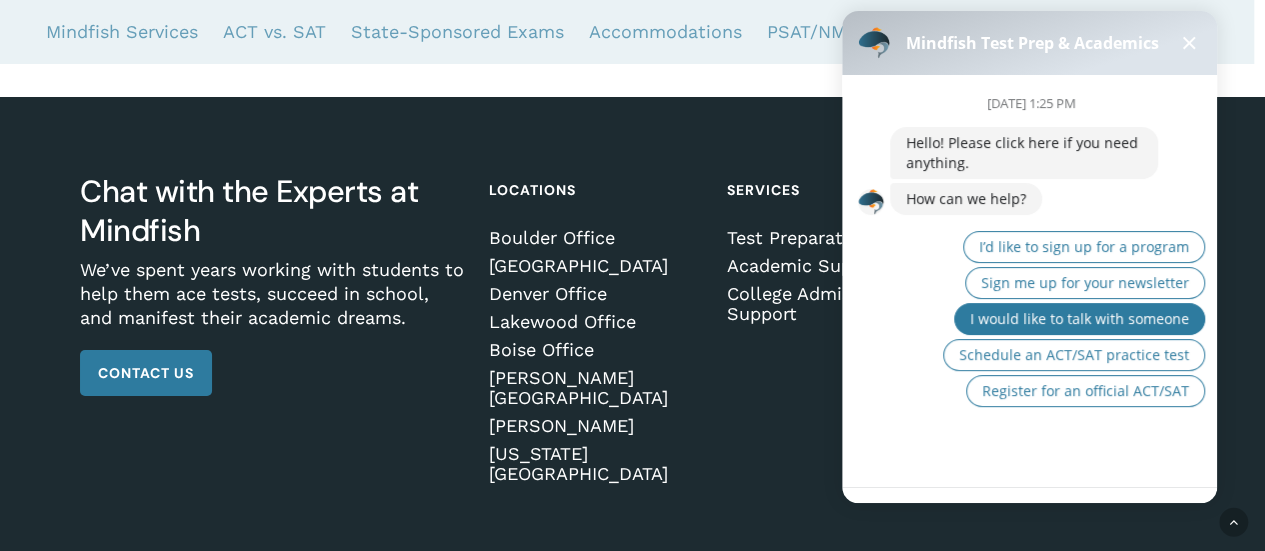 click on "I would like to talk with someone" at bounding box center (1079, 318) 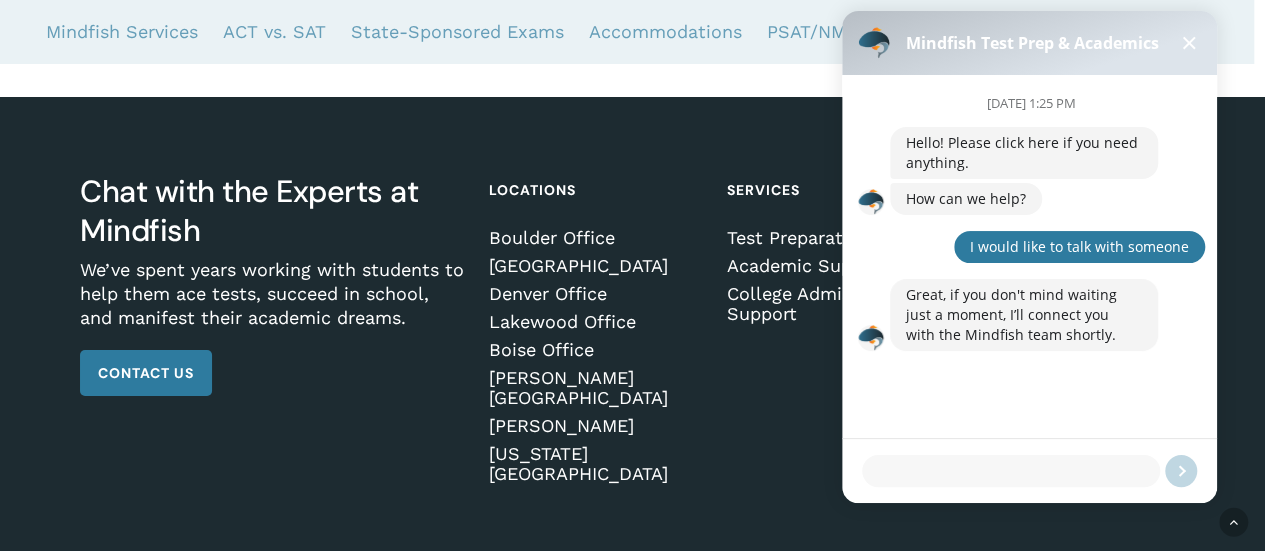 click at bounding box center (1189, 43) 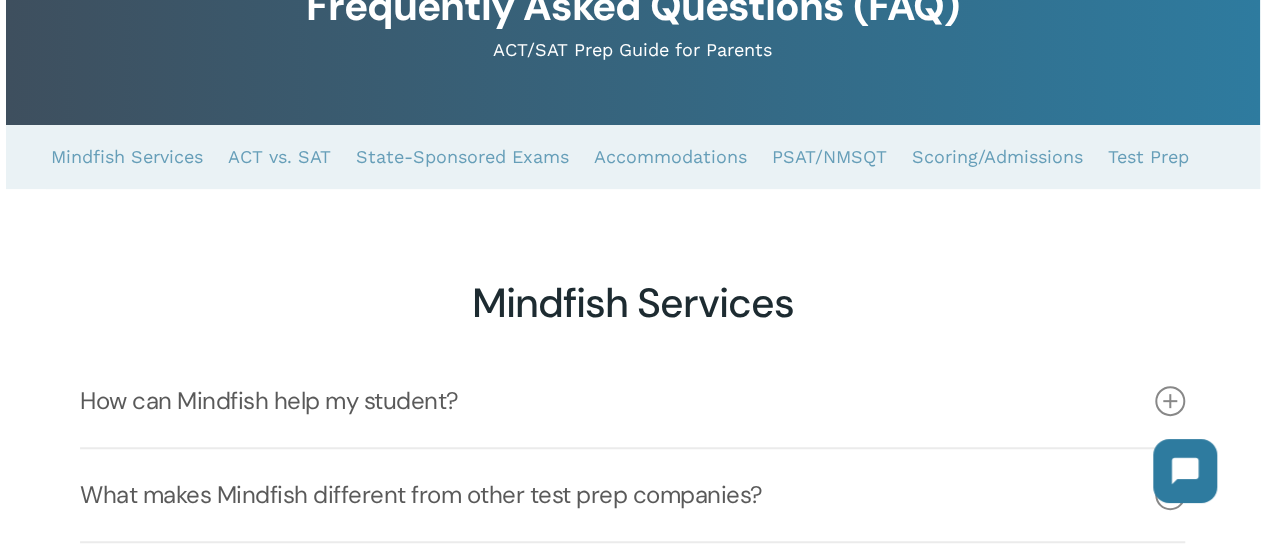 scroll, scrollTop: 0, scrollLeft: 0, axis: both 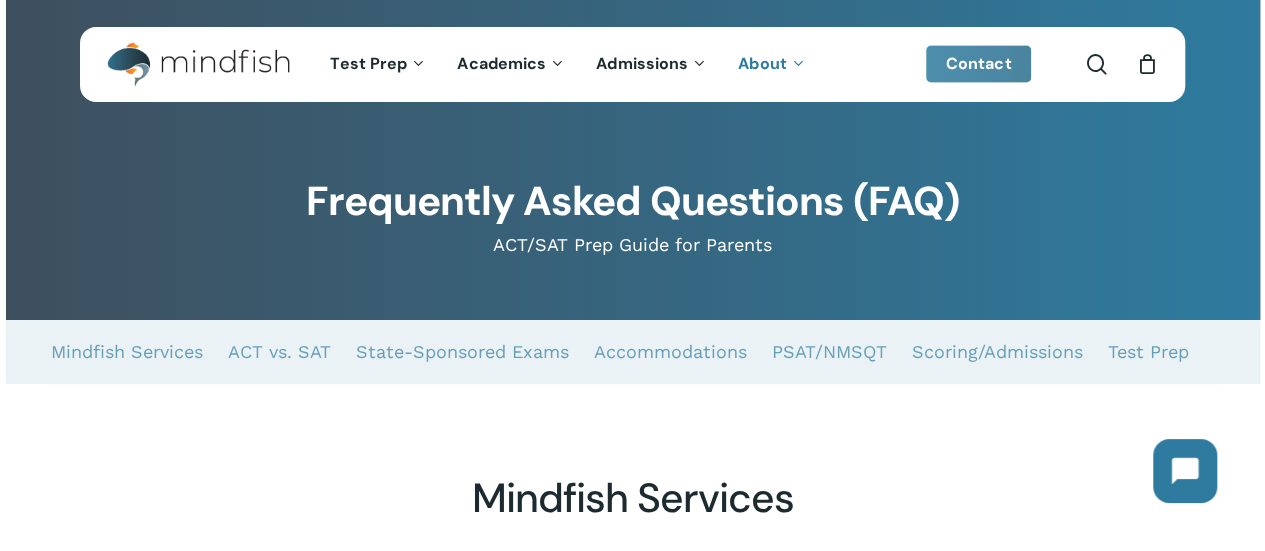click on "Contact" at bounding box center [979, 63] 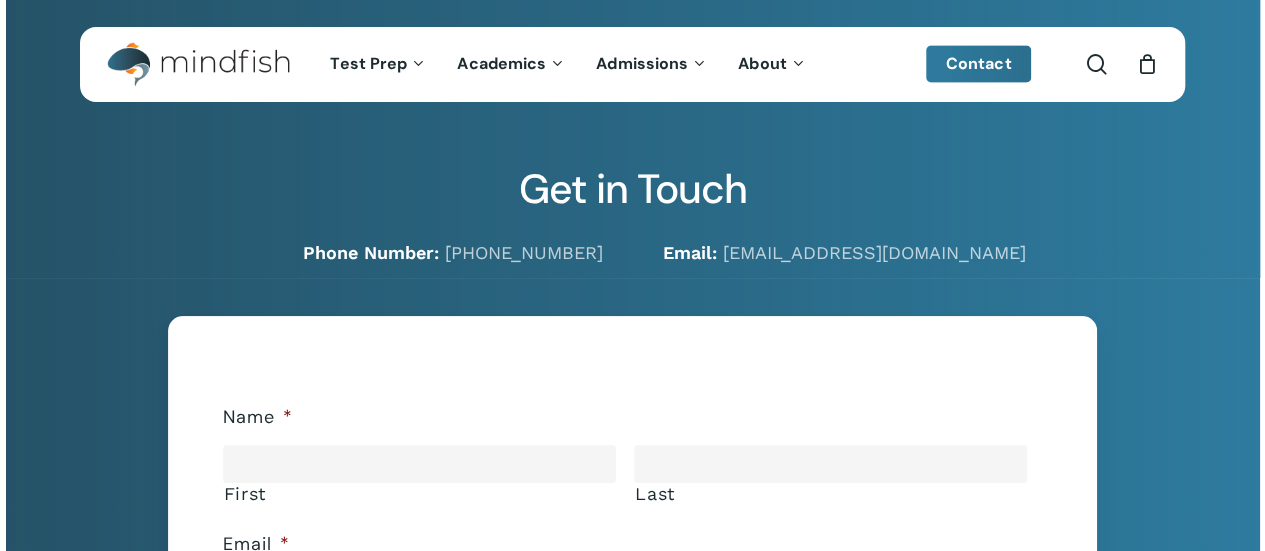 scroll, scrollTop: 60, scrollLeft: 0, axis: vertical 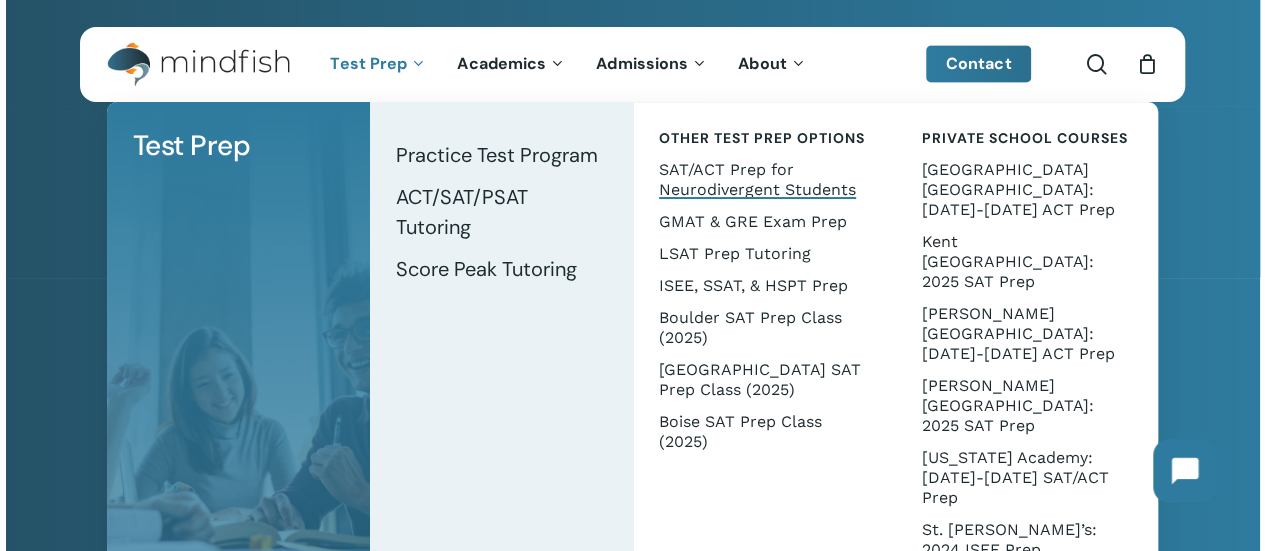 click on "SAT/ACT Prep for Neurodivergent Students" at bounding box center [757, 179] 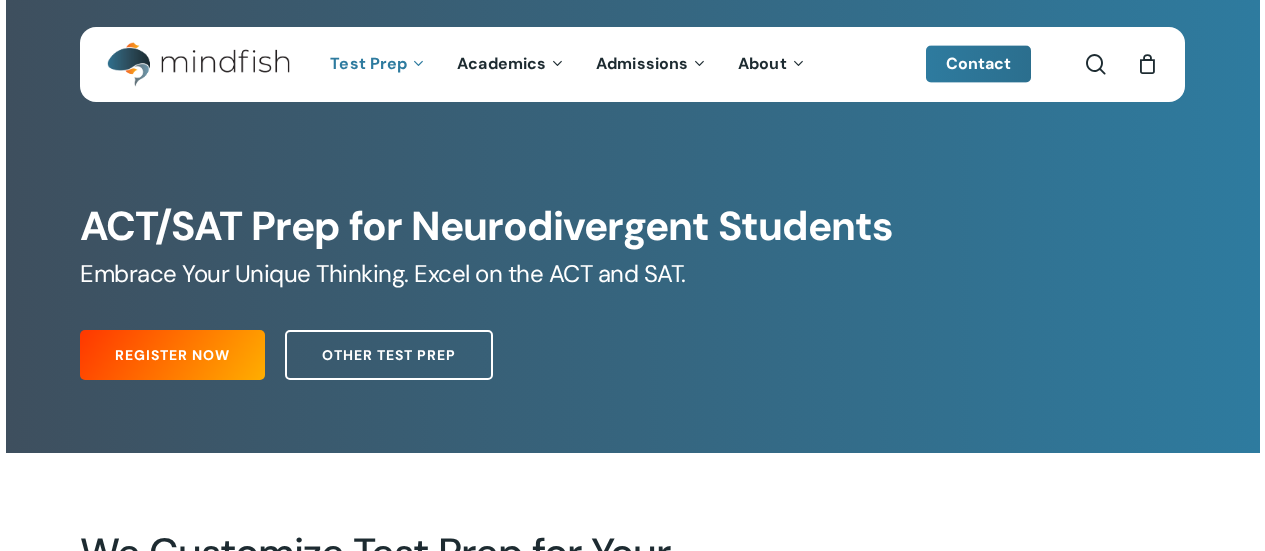 scroll, scrollTop: 0, scrollLeft: 0, axis: both 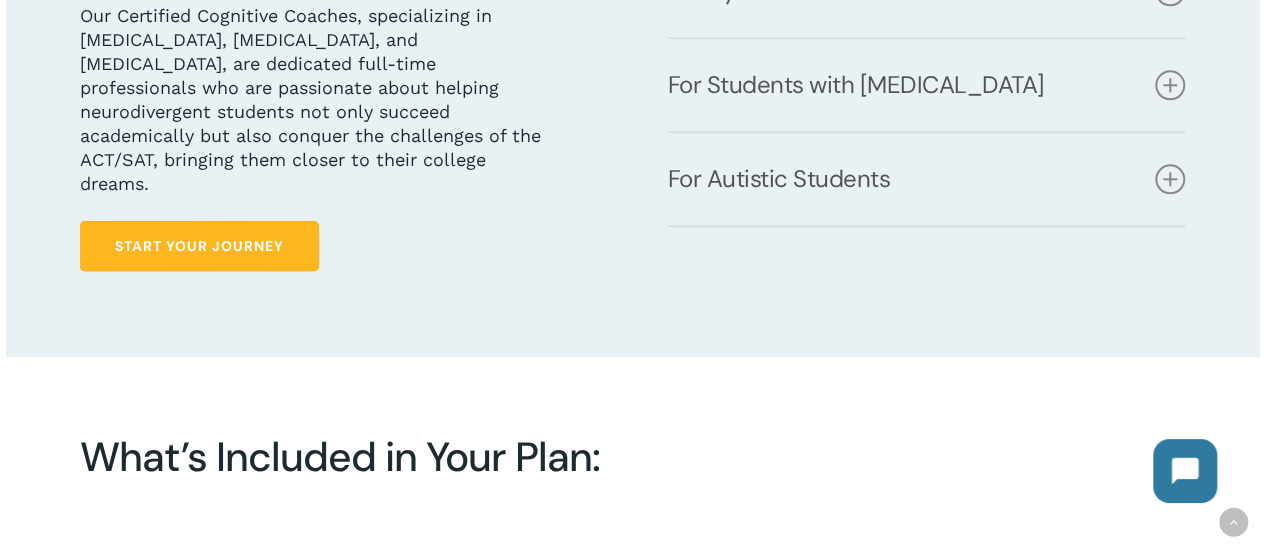 click on "Start Your Journey" at bounding box center (199, 246) 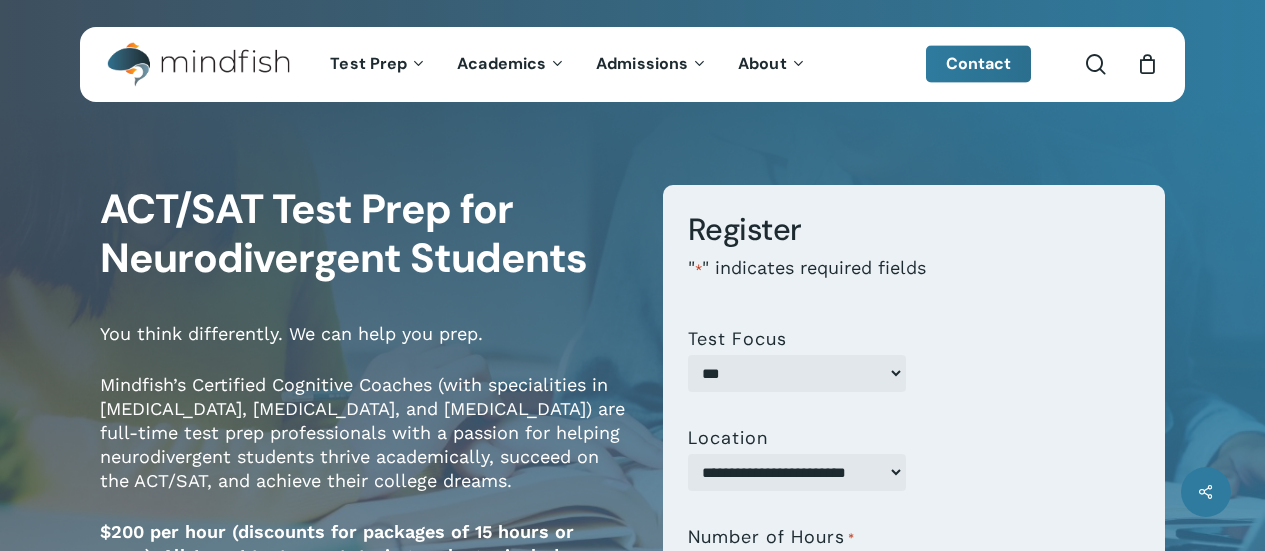 scroll, scrollTop: 0, scrollLeft: 0, axis: both 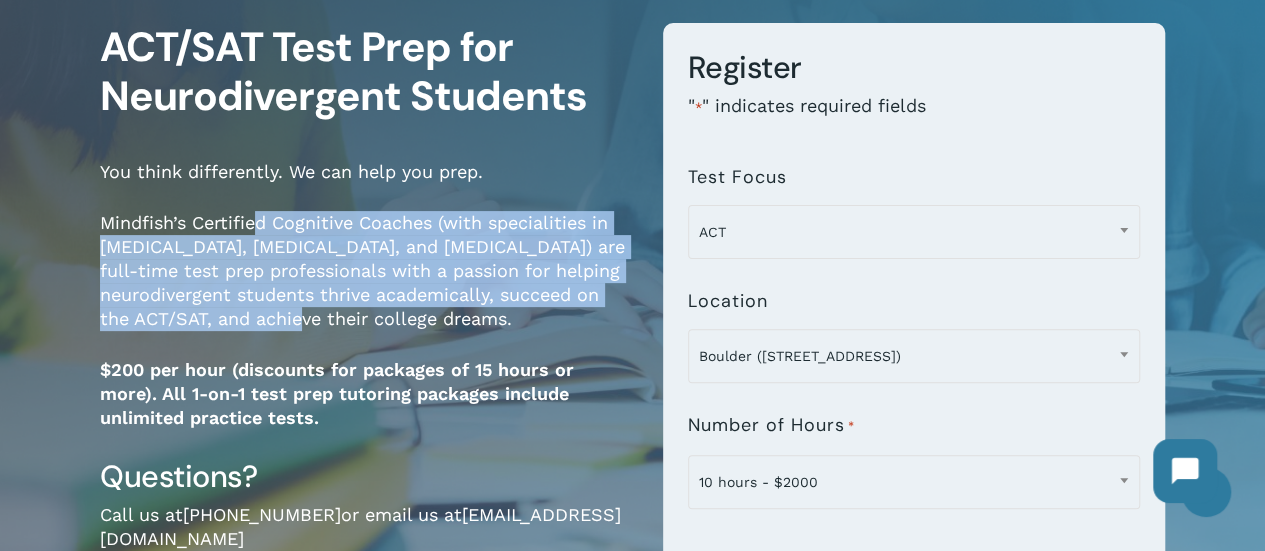 drag, startPoint x: 256, startPoint y: 220, endPoint x: 381, endPoint y: 317, distance: 158.22136 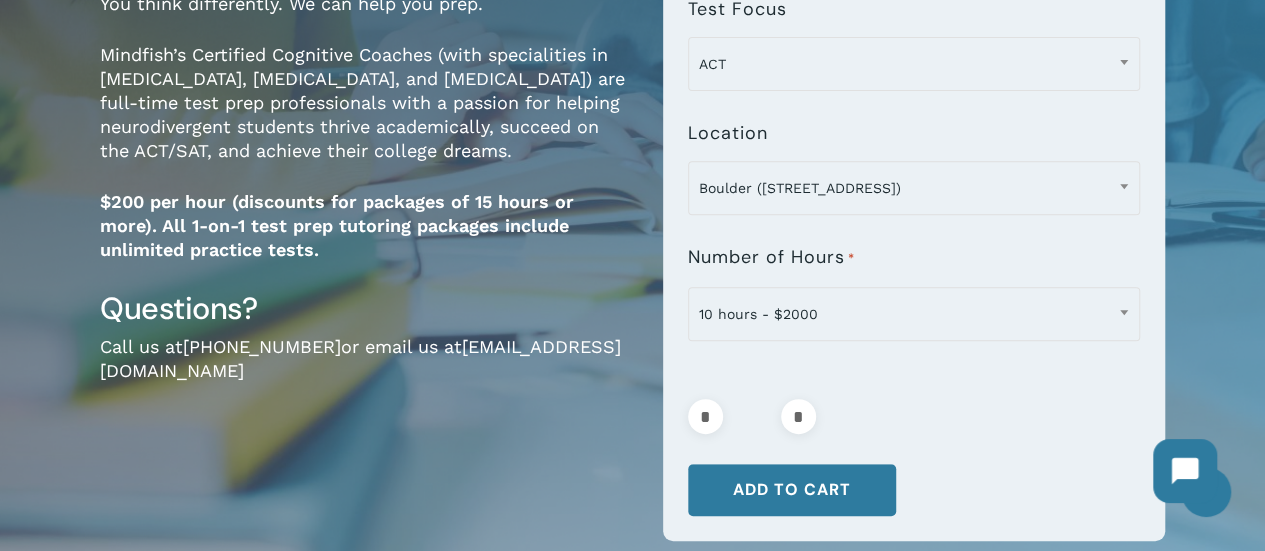 scroll, scrollTop: 354, scrollLeft: 0, axis: vertical 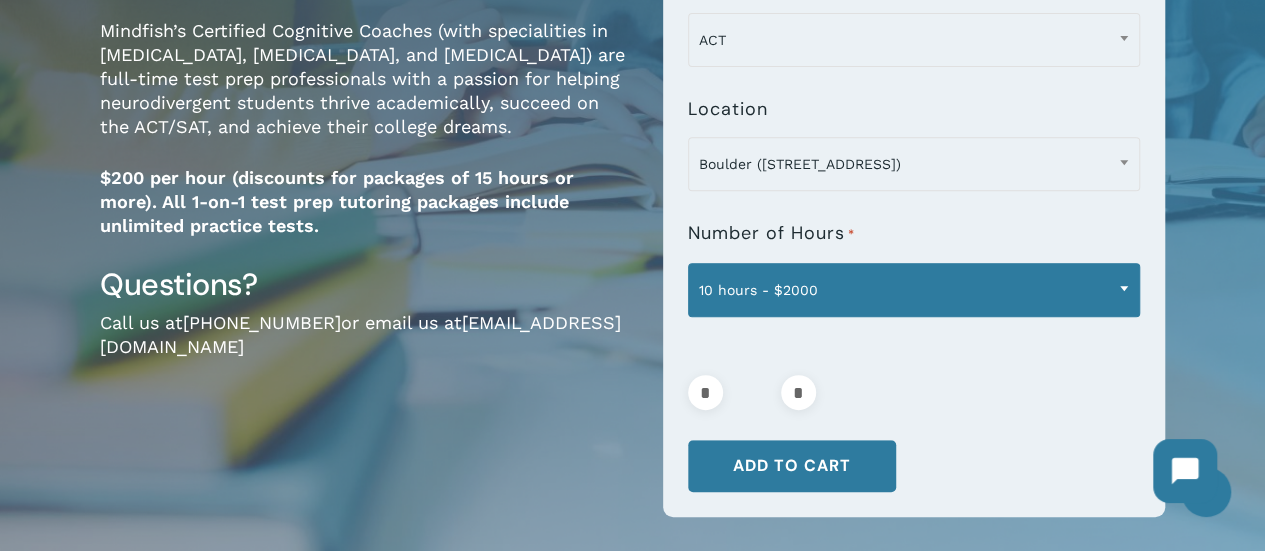 click on "10 hours - $2000" at bounding box center [914, 290] 